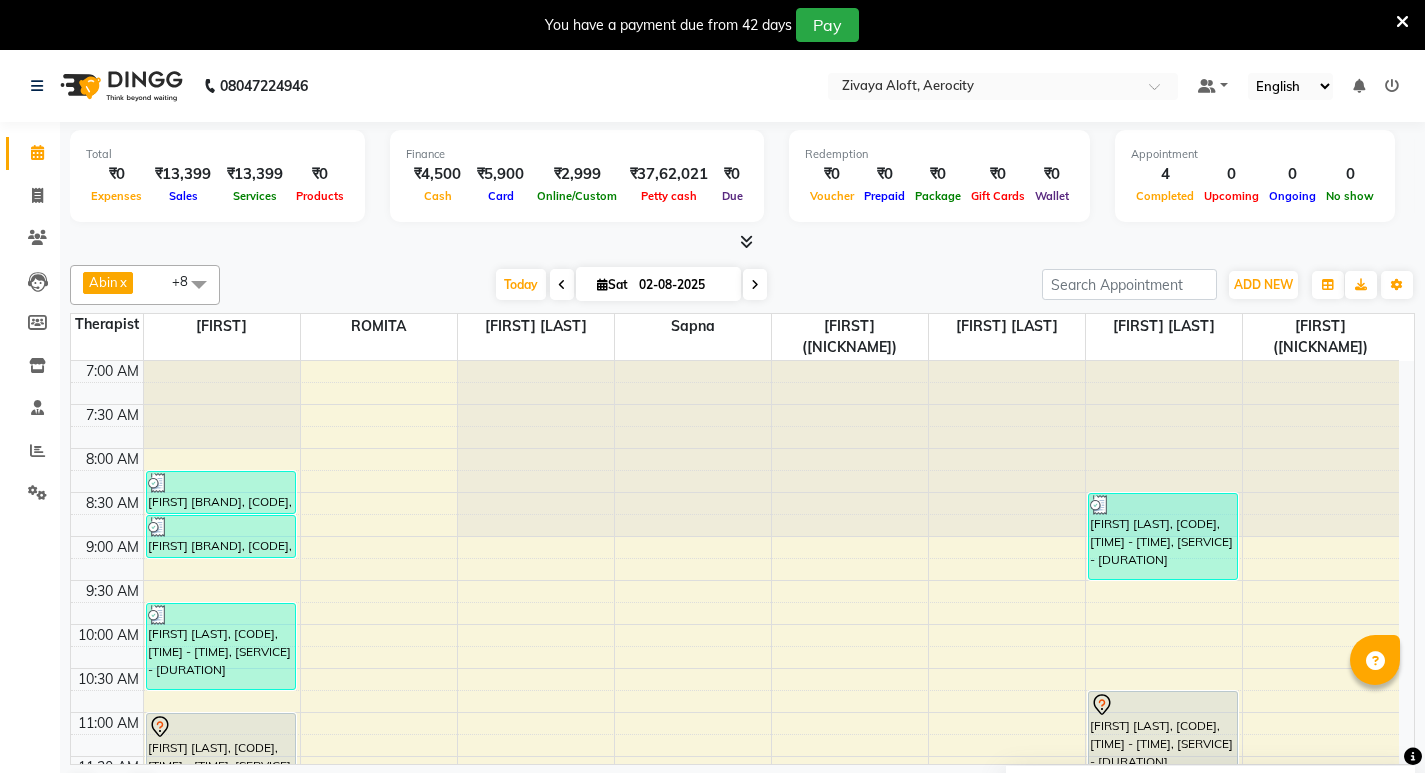 scroll, scrollTop: 0, scrollLeft: 0, axis: both 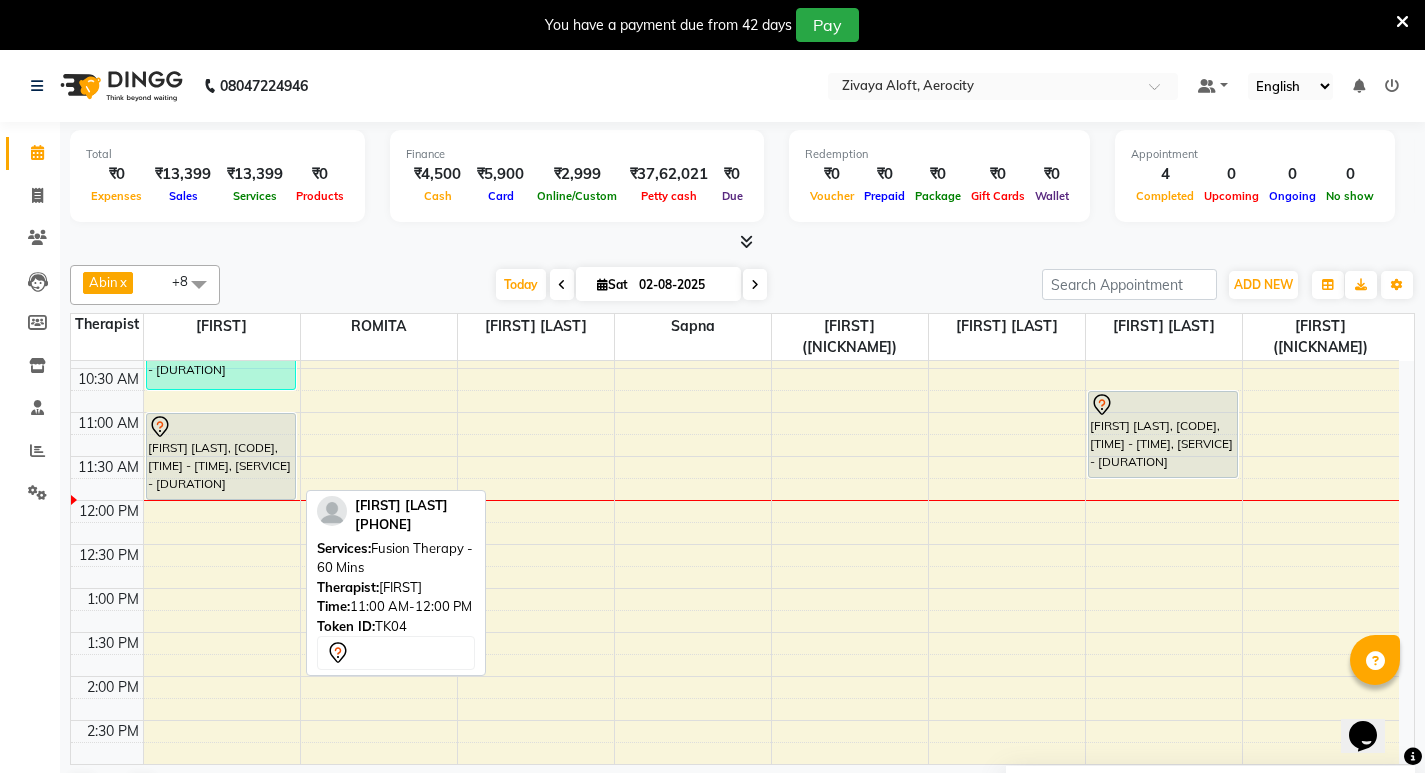 click on "[FIRST] [LAST], [CODE], [TIME] - [TIME], [SERVICE] - [DURATION]" at bounding box center [221, 456] 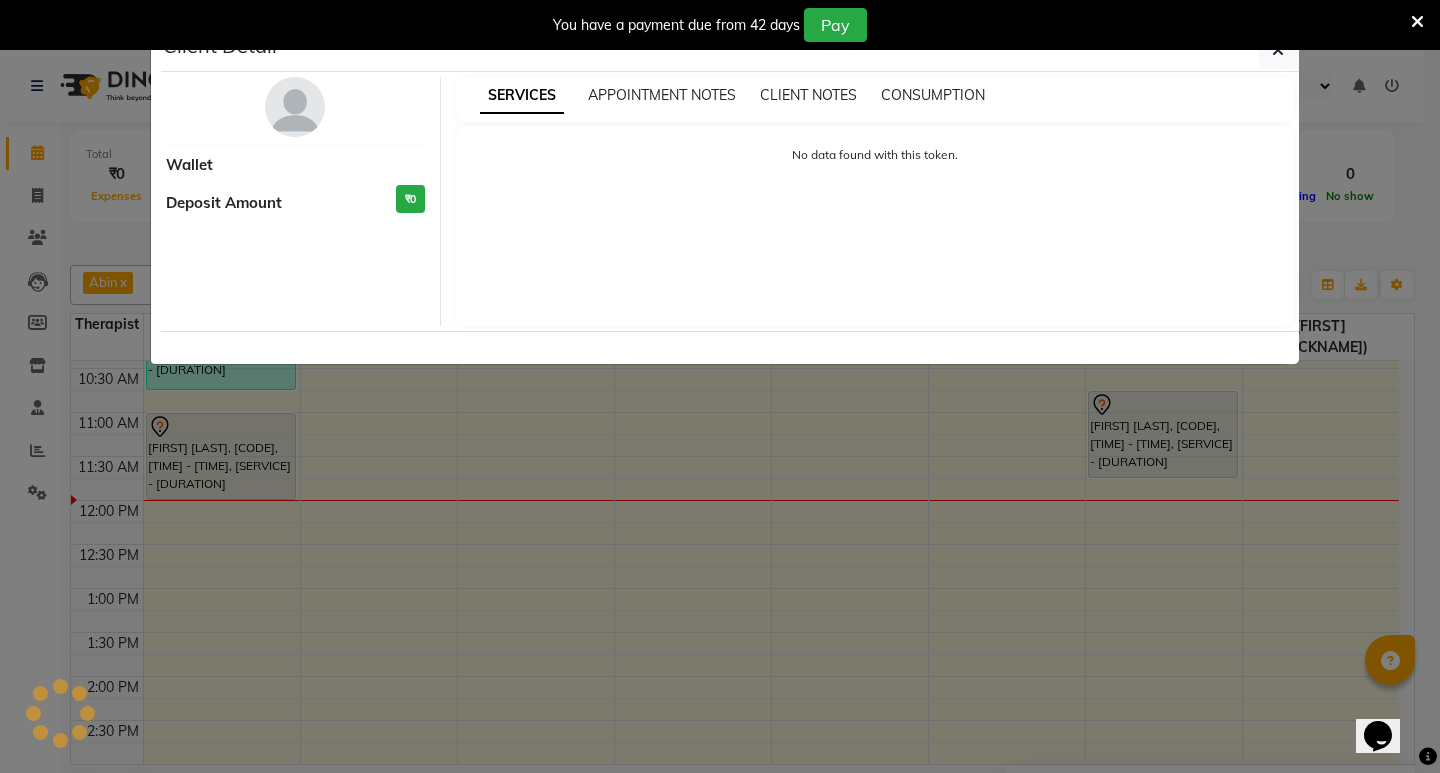 select on "7" 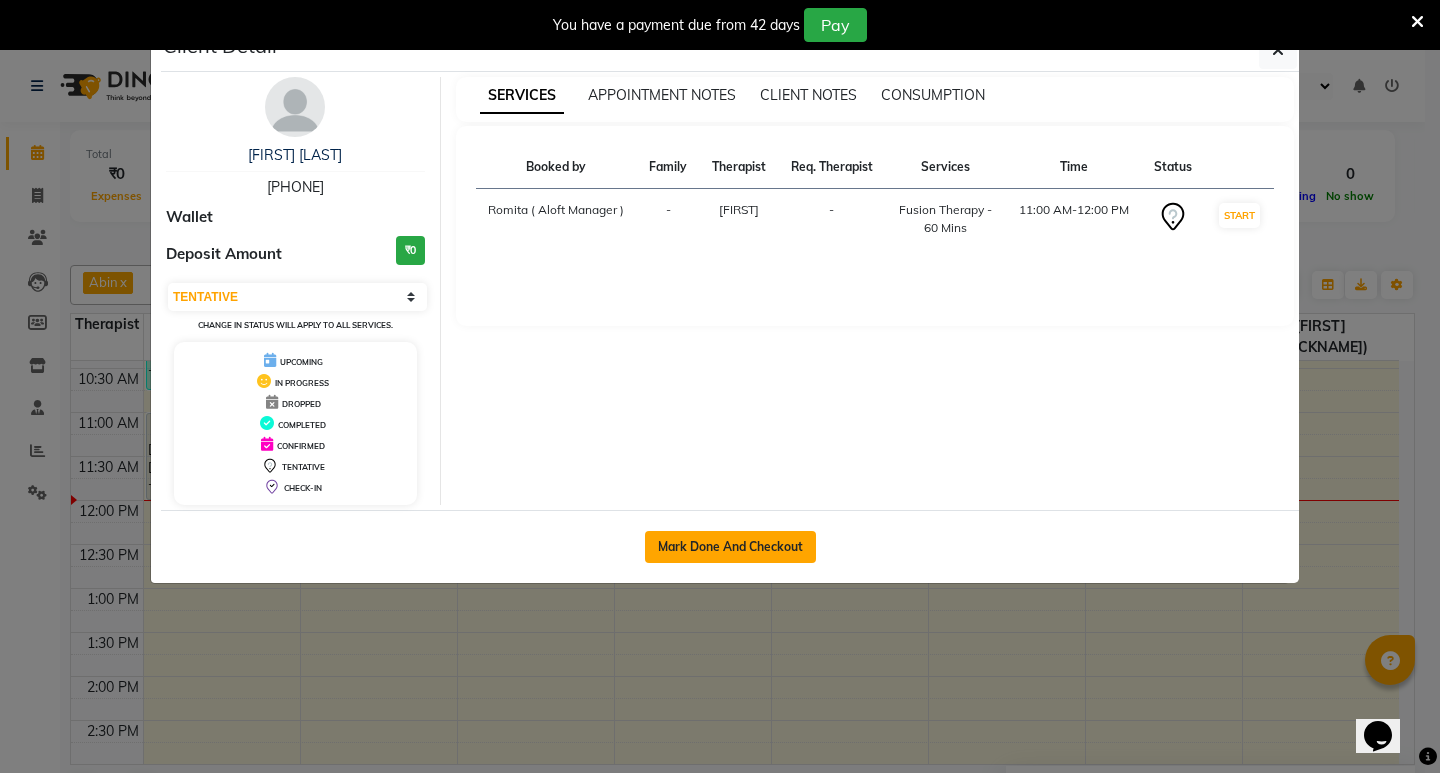 click on "Mark Done And Checkout" 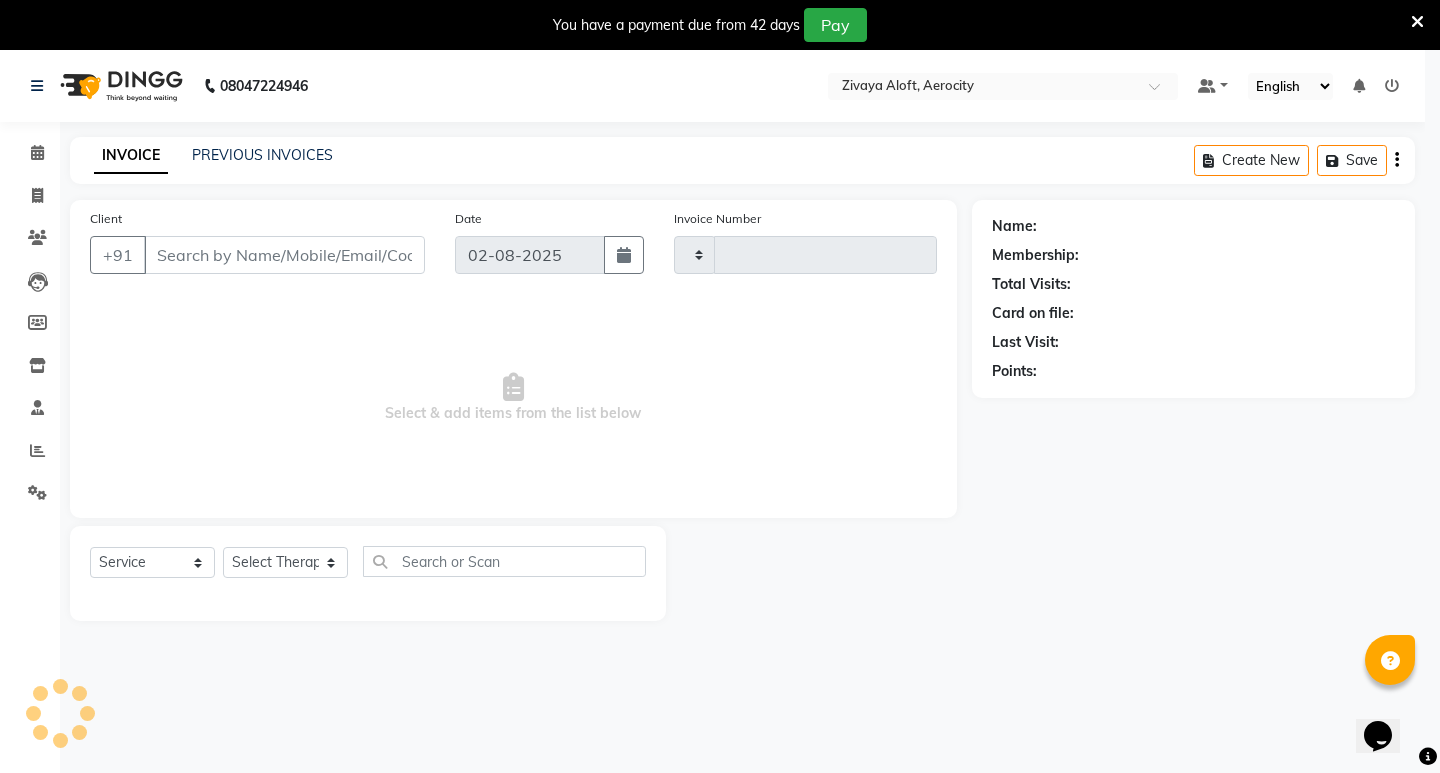 type on "1269" 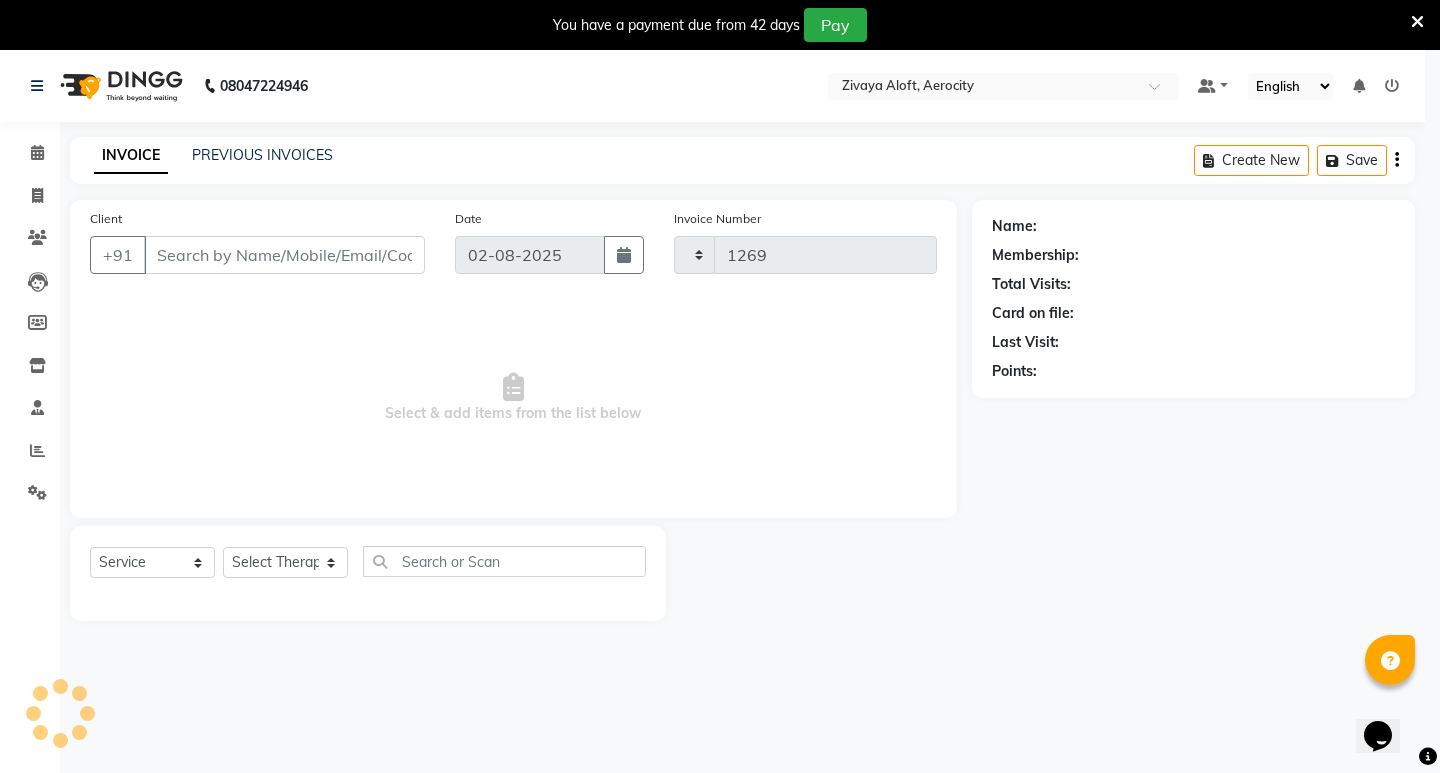 select on "6403" 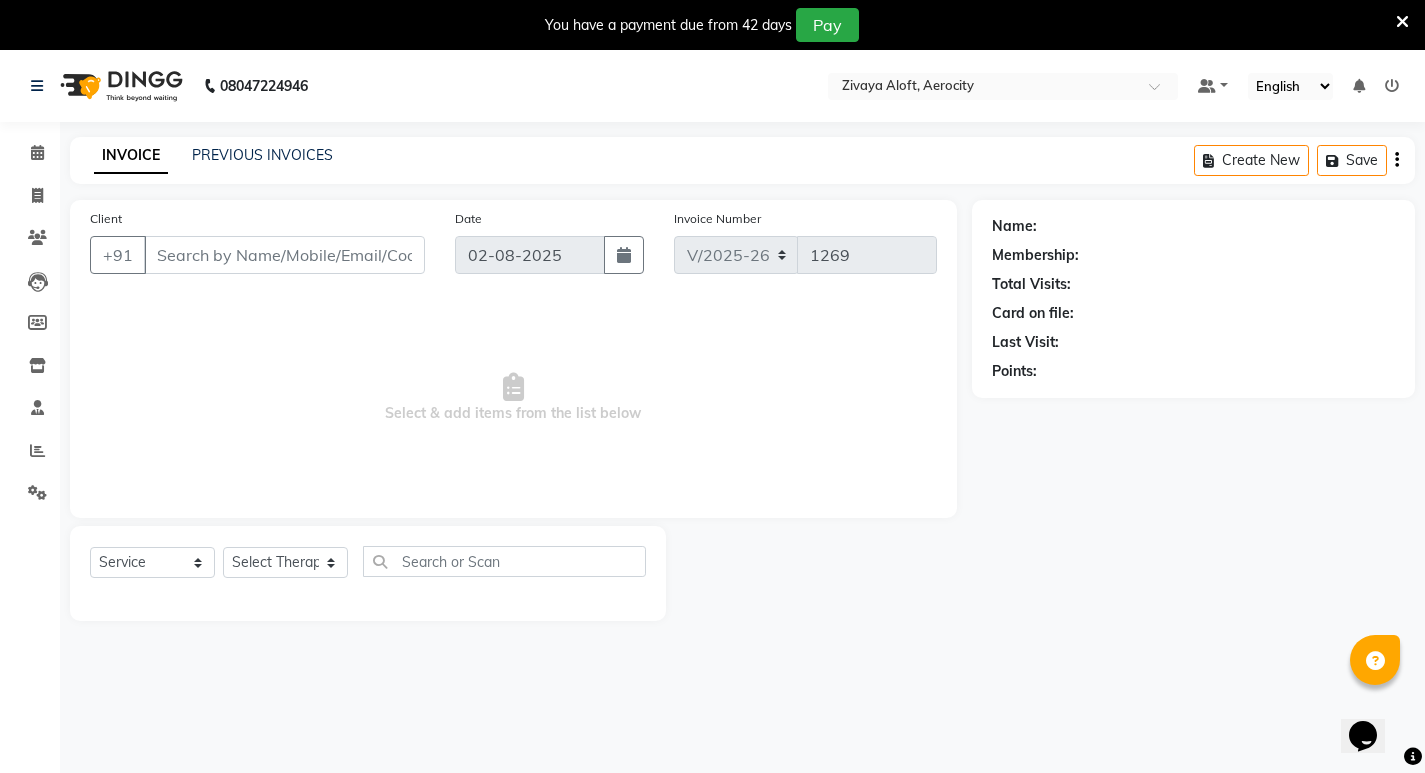 type on "[PHONE]" 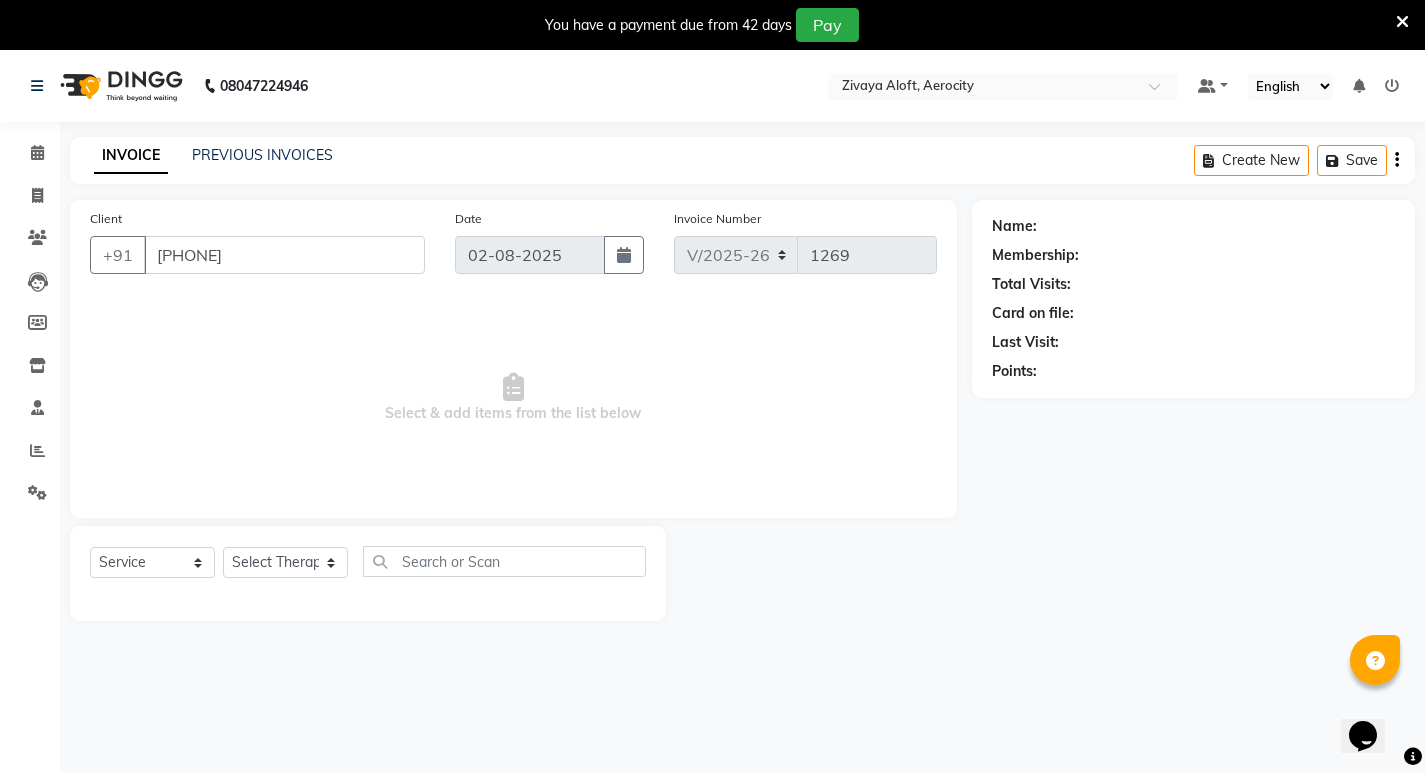 select on "48454" 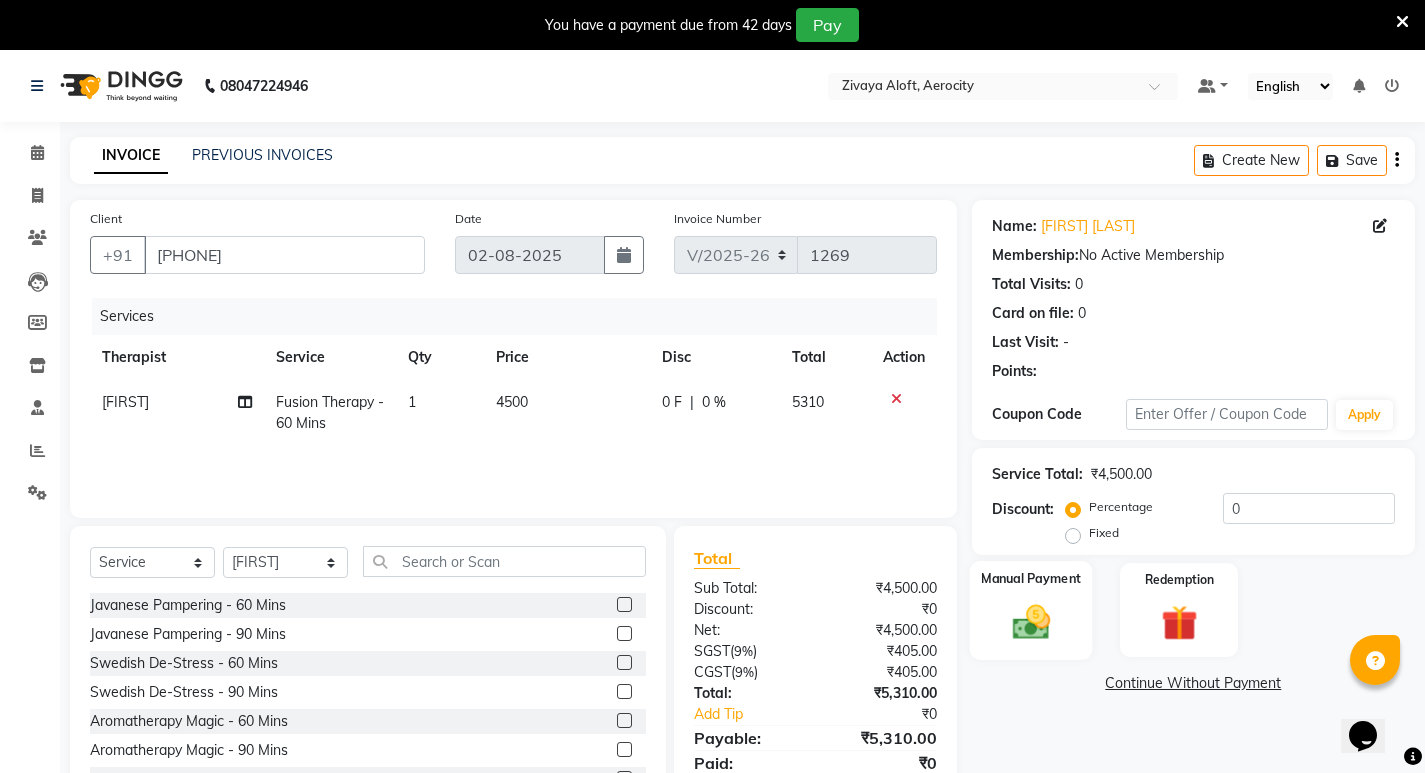 scroll, scrollTop: 78, scrollLeft: 0, axis: vertical 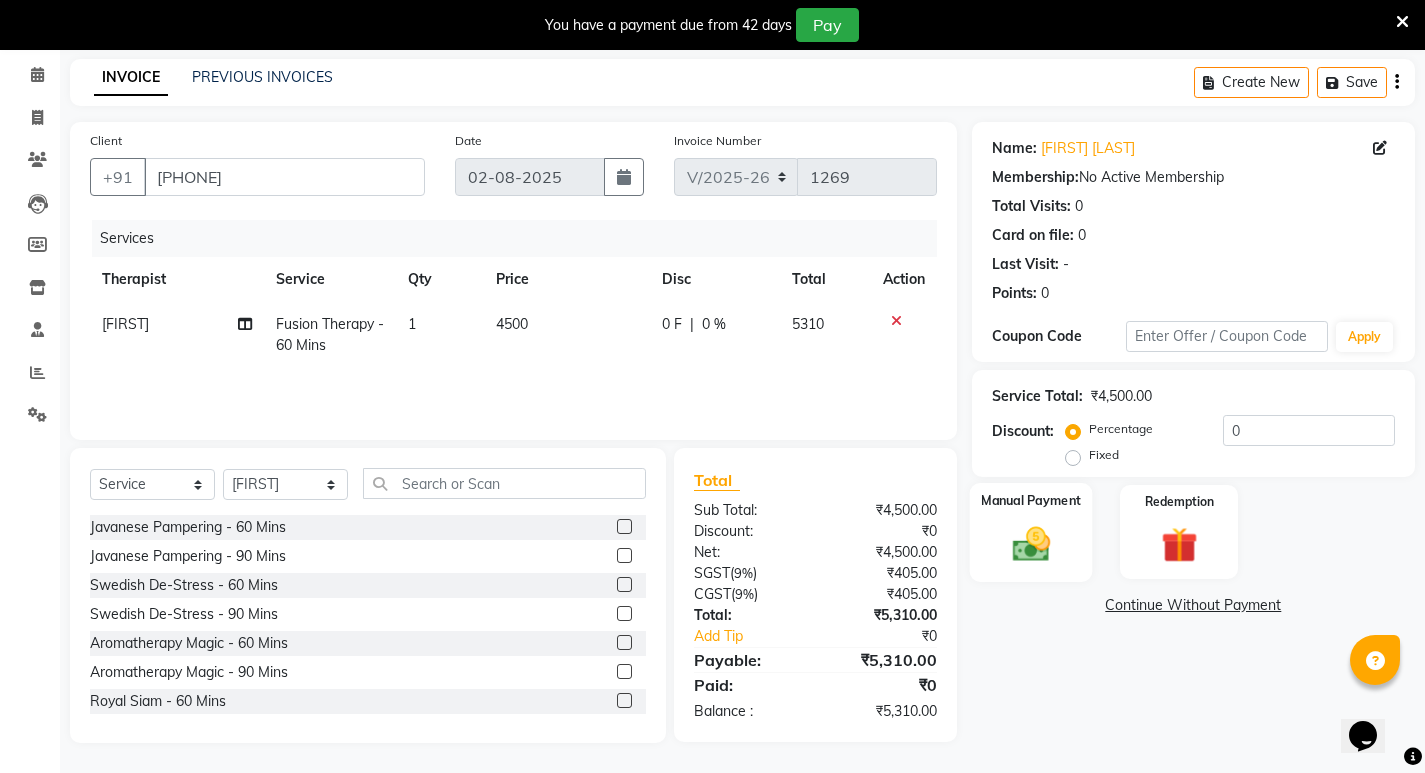 click 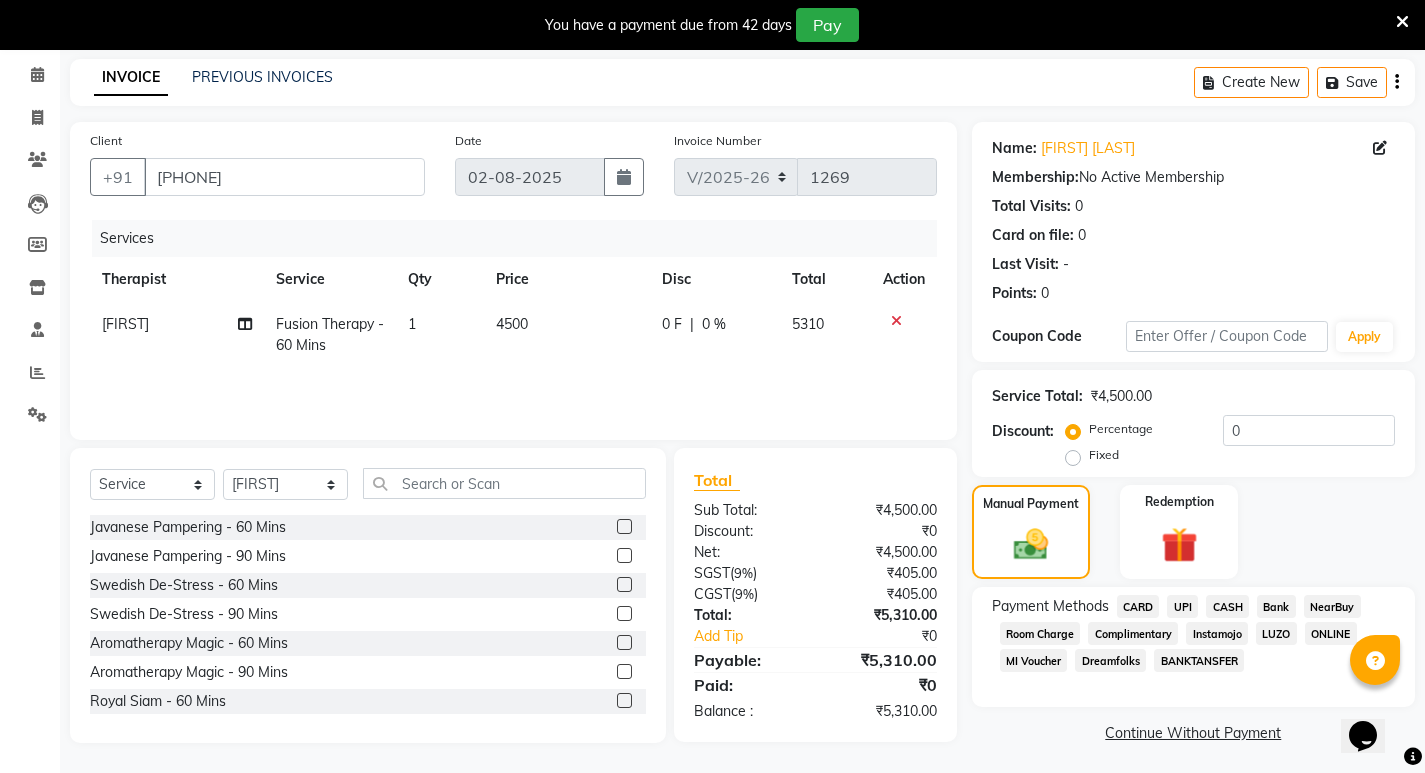 click on "CASH" 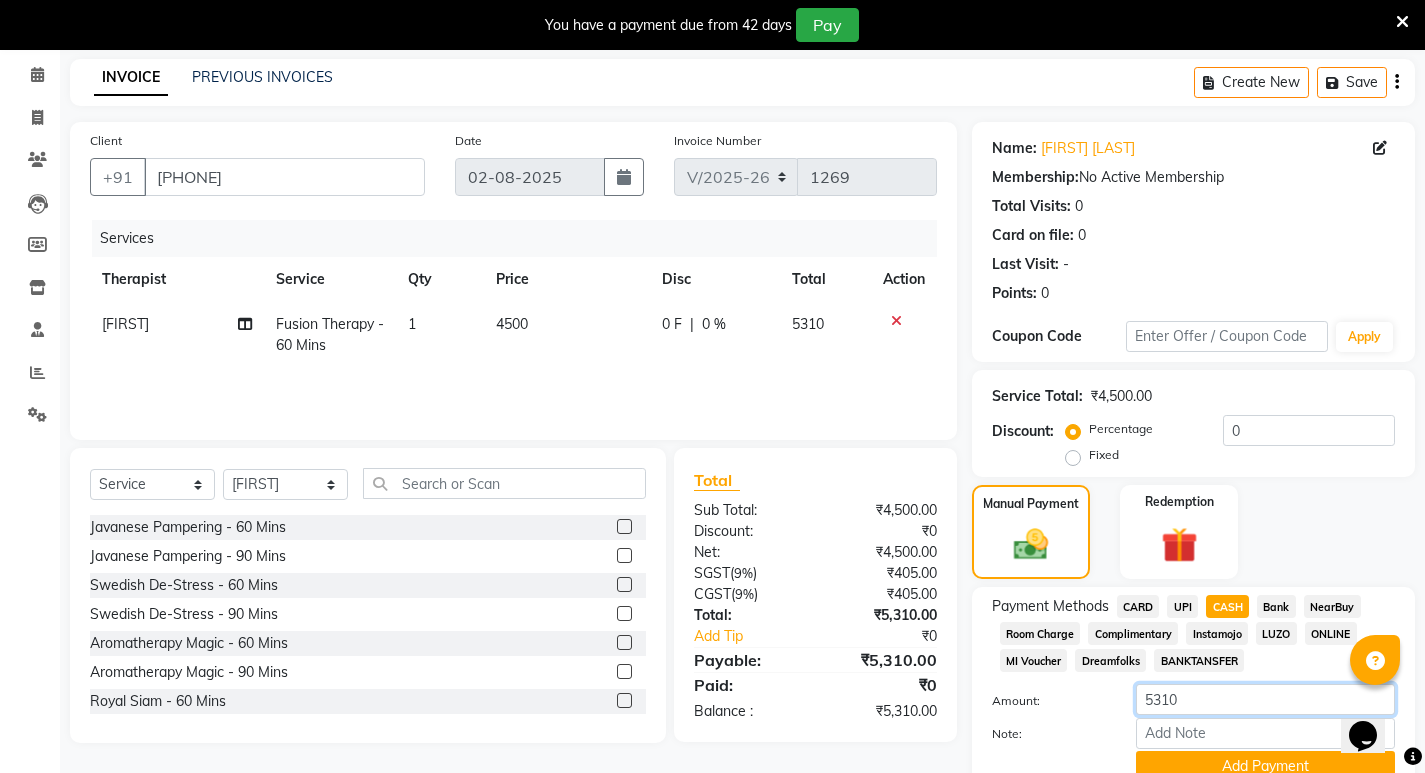 drag, startPoint x: 1186, startPoint y: 695, endPoint x: 1122, endPoint y: 696, distance: 64.00781 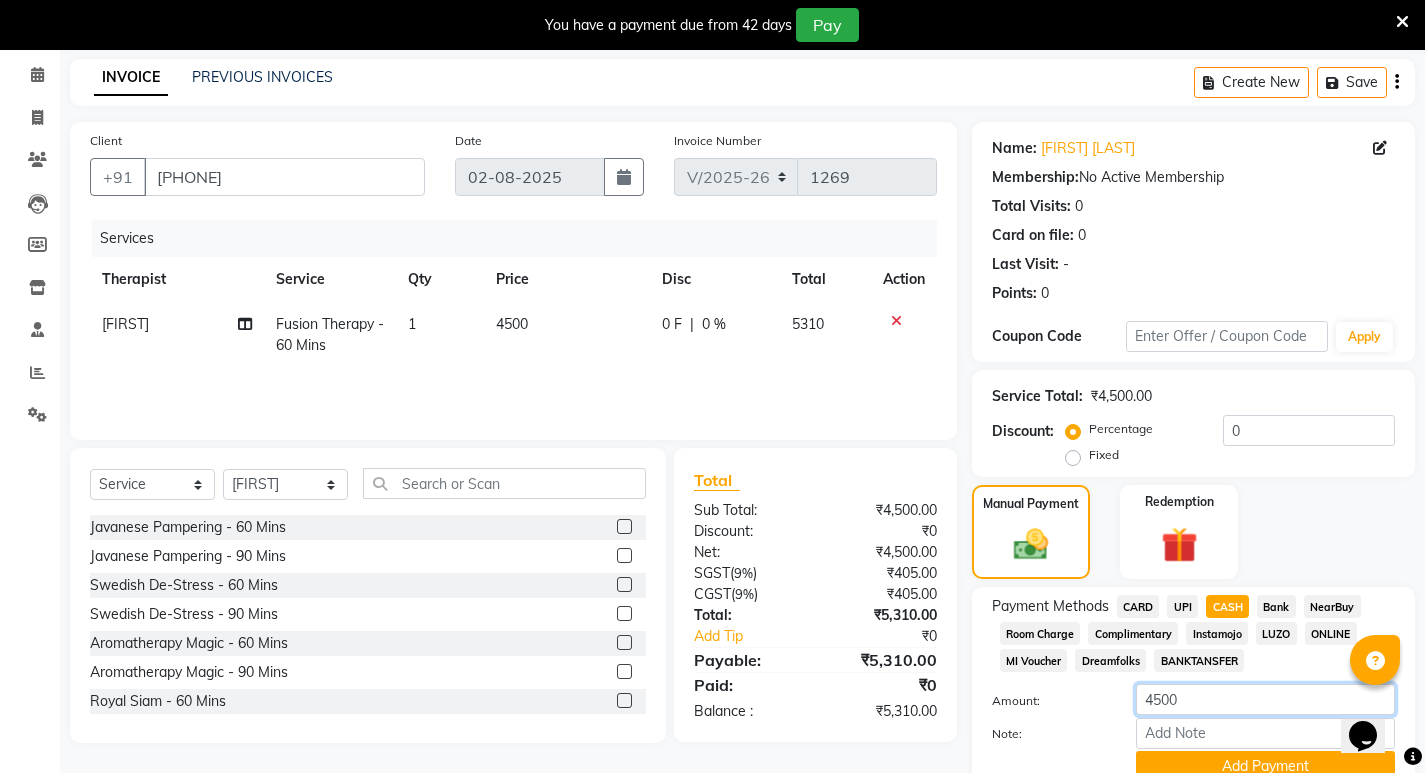 type on "4500" 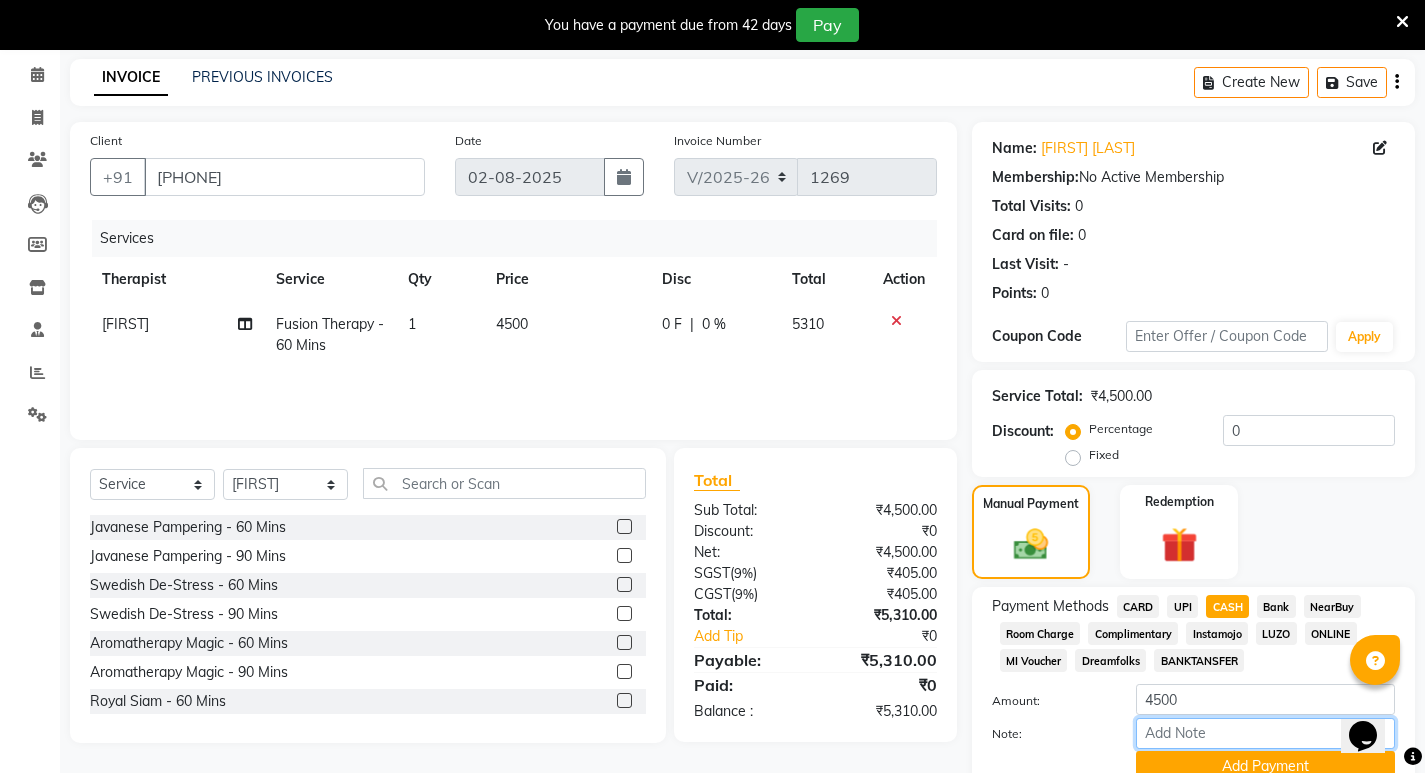 click on "Note:" at bounding box center (1265, 733) 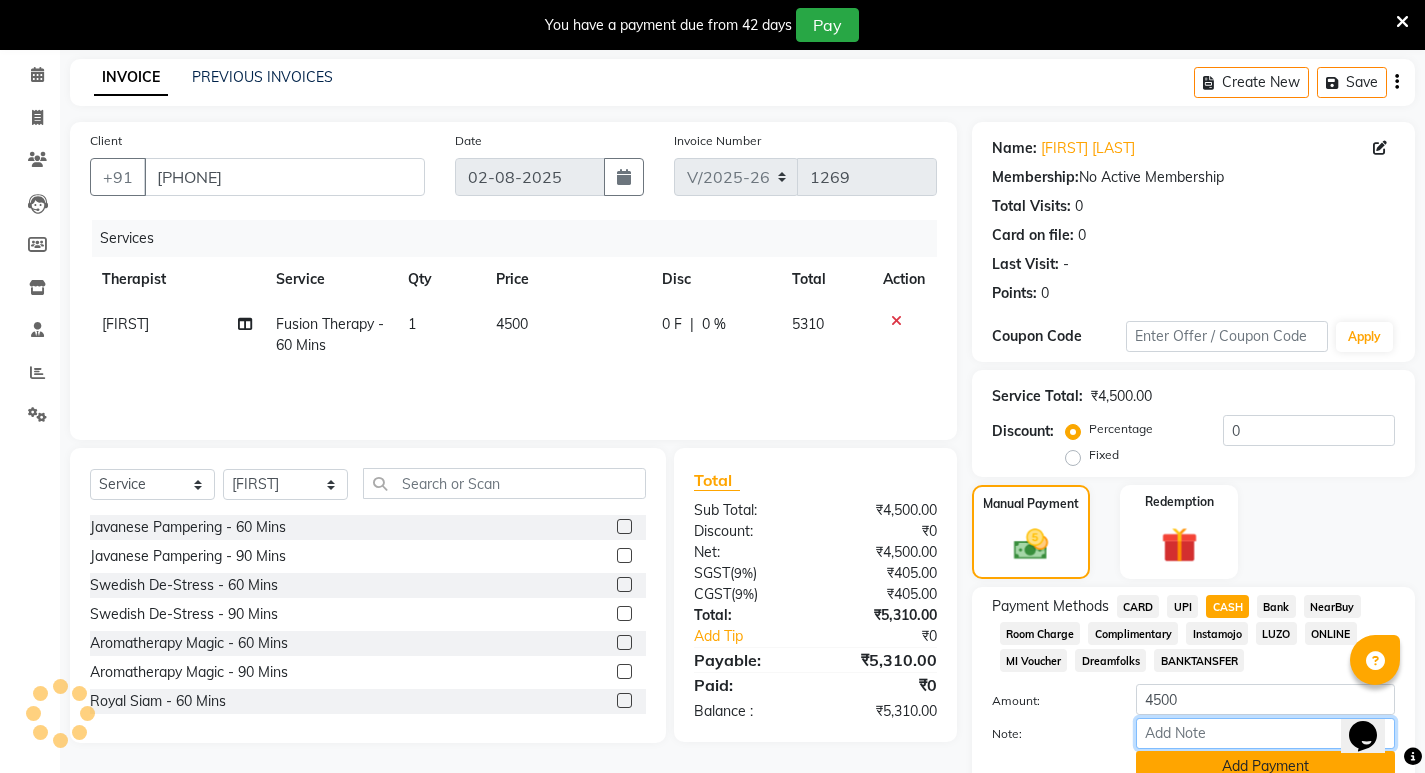 scroll, scrollTop: 166, scrollLeft: 0, axis: vertical 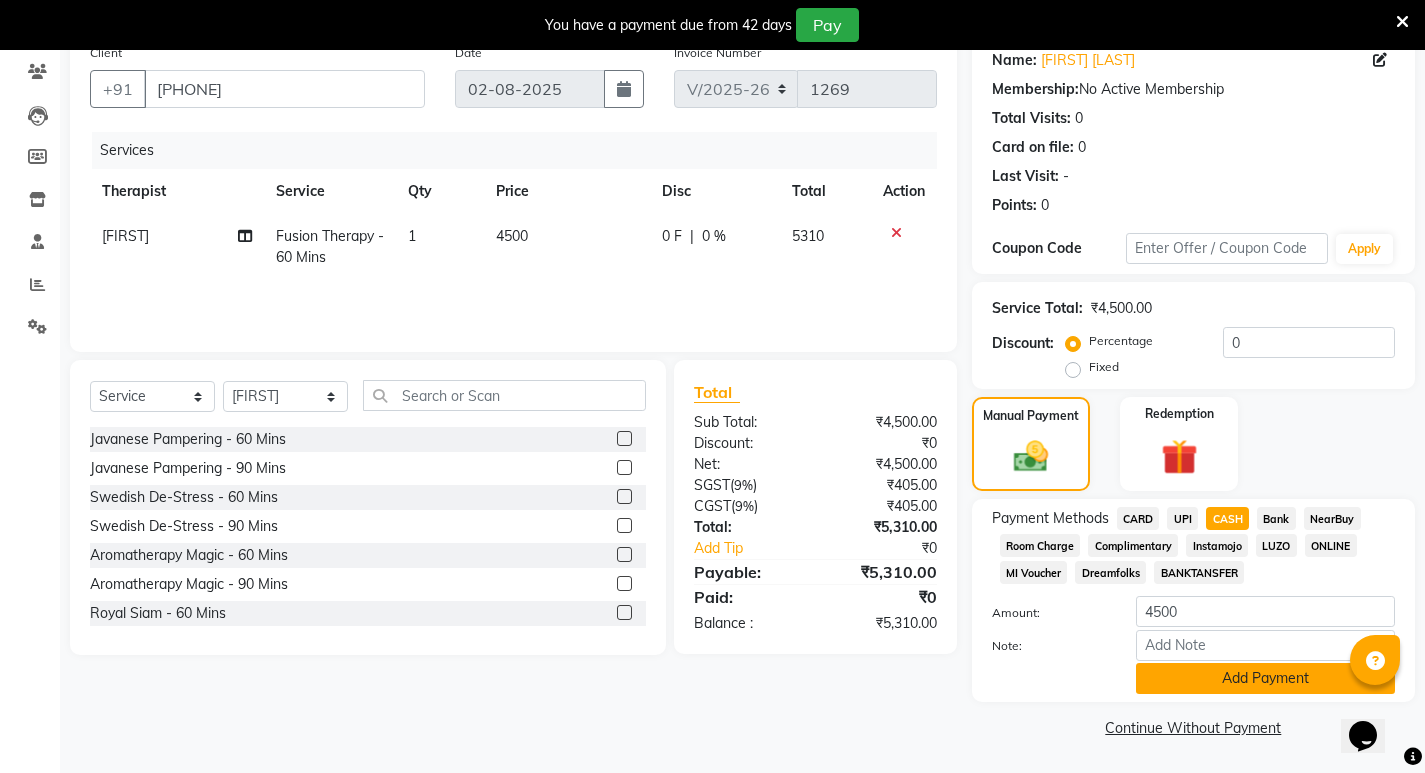 click on "Add Payment" 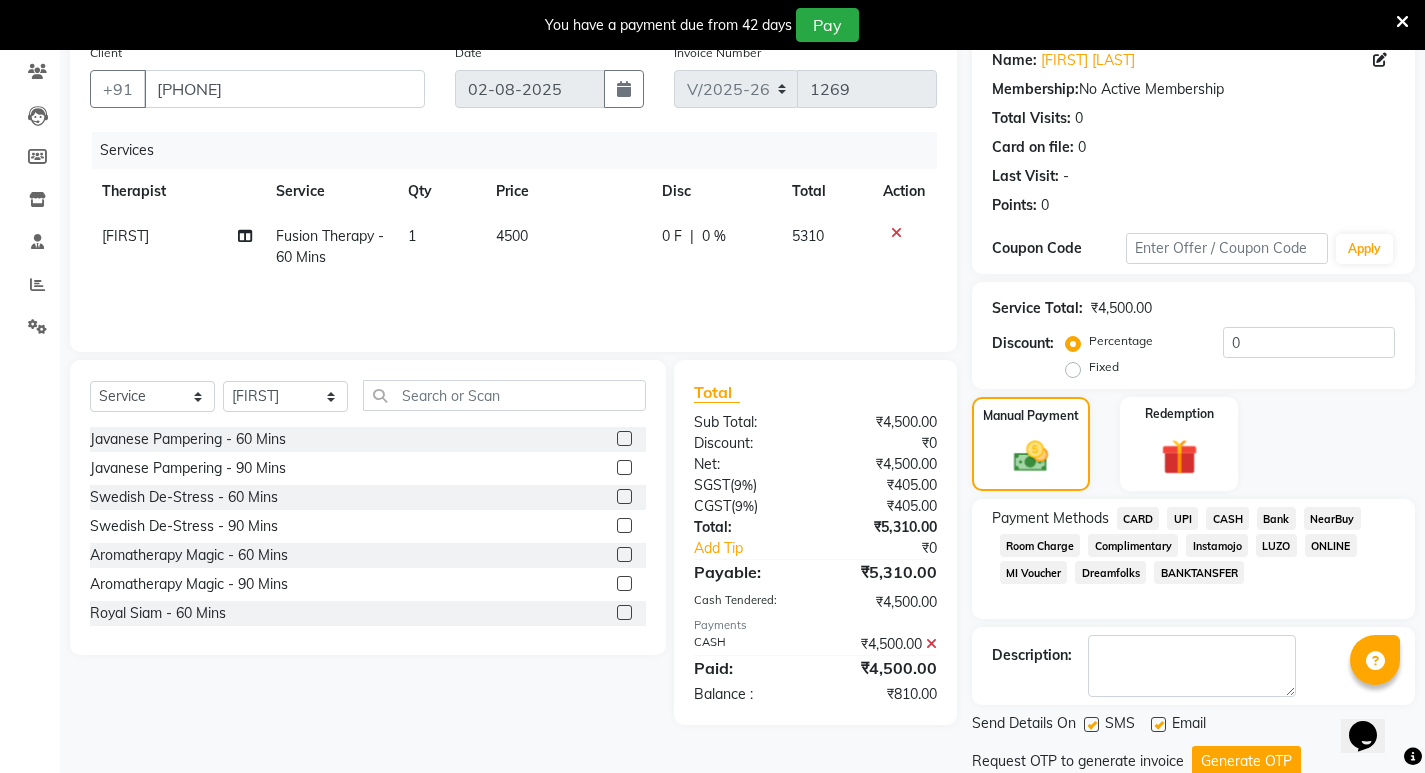 scroll, scrollTop: 235, scrollLeft: 0, axis: vertical 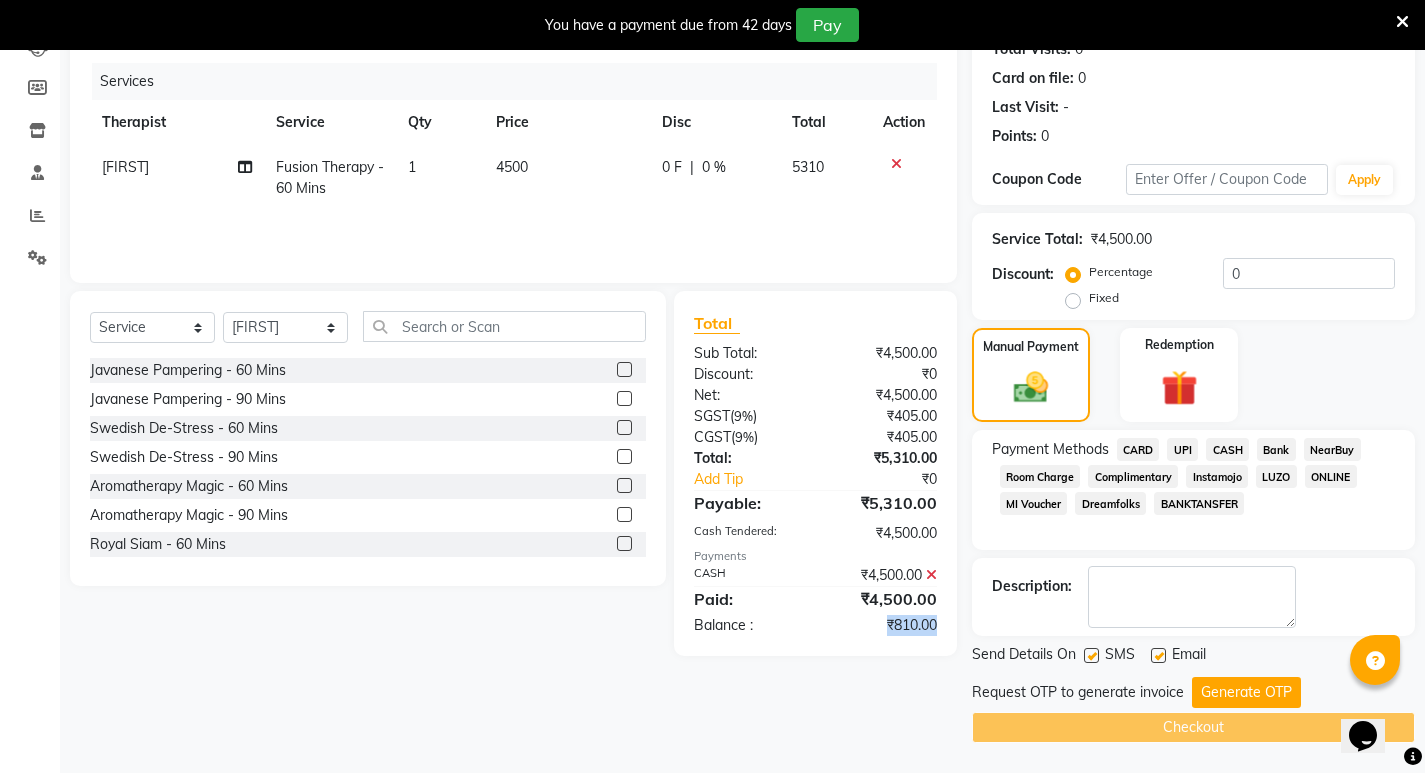 drag, startPoint x: 881, startPoint y: 625, endPoint x: 956, endPoint y: 628, distance: 75.059975 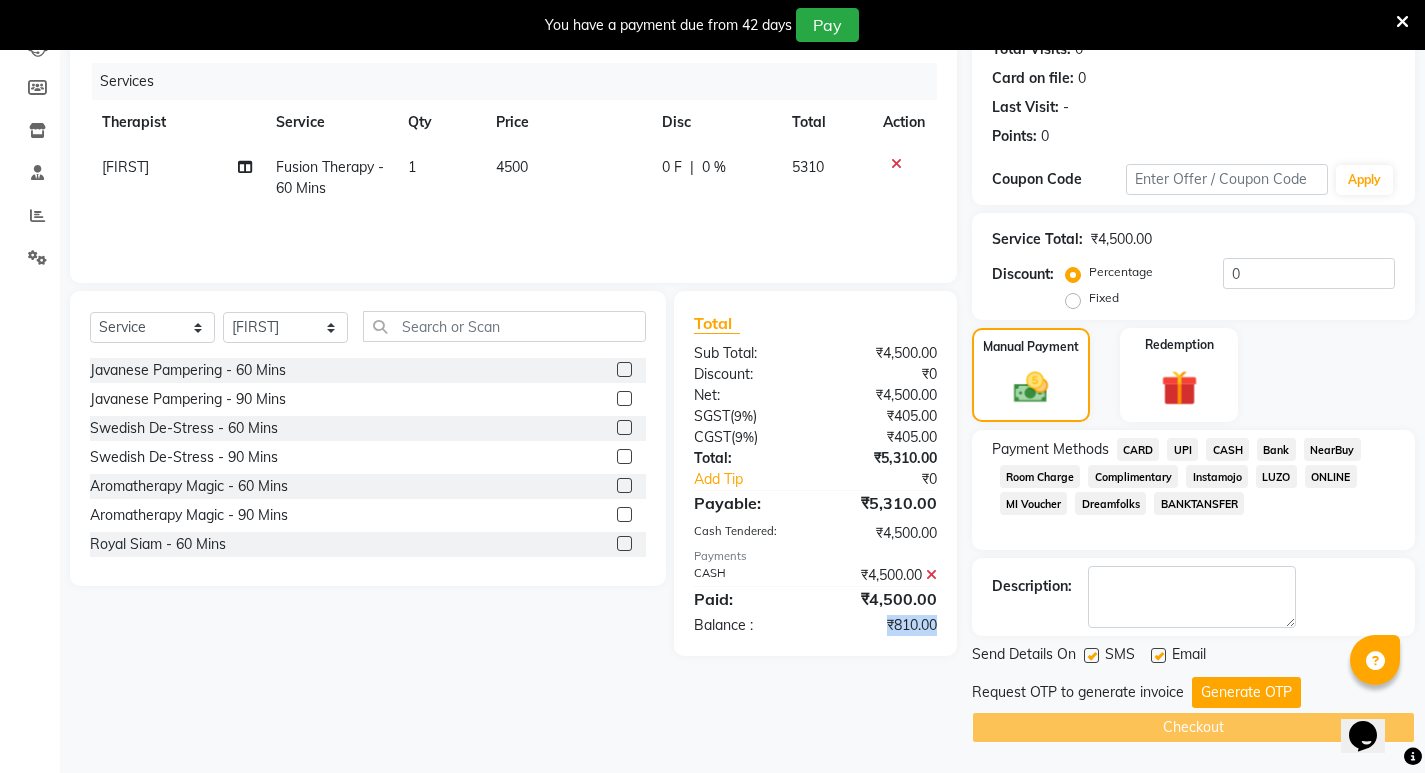 copy on "₹810.00" 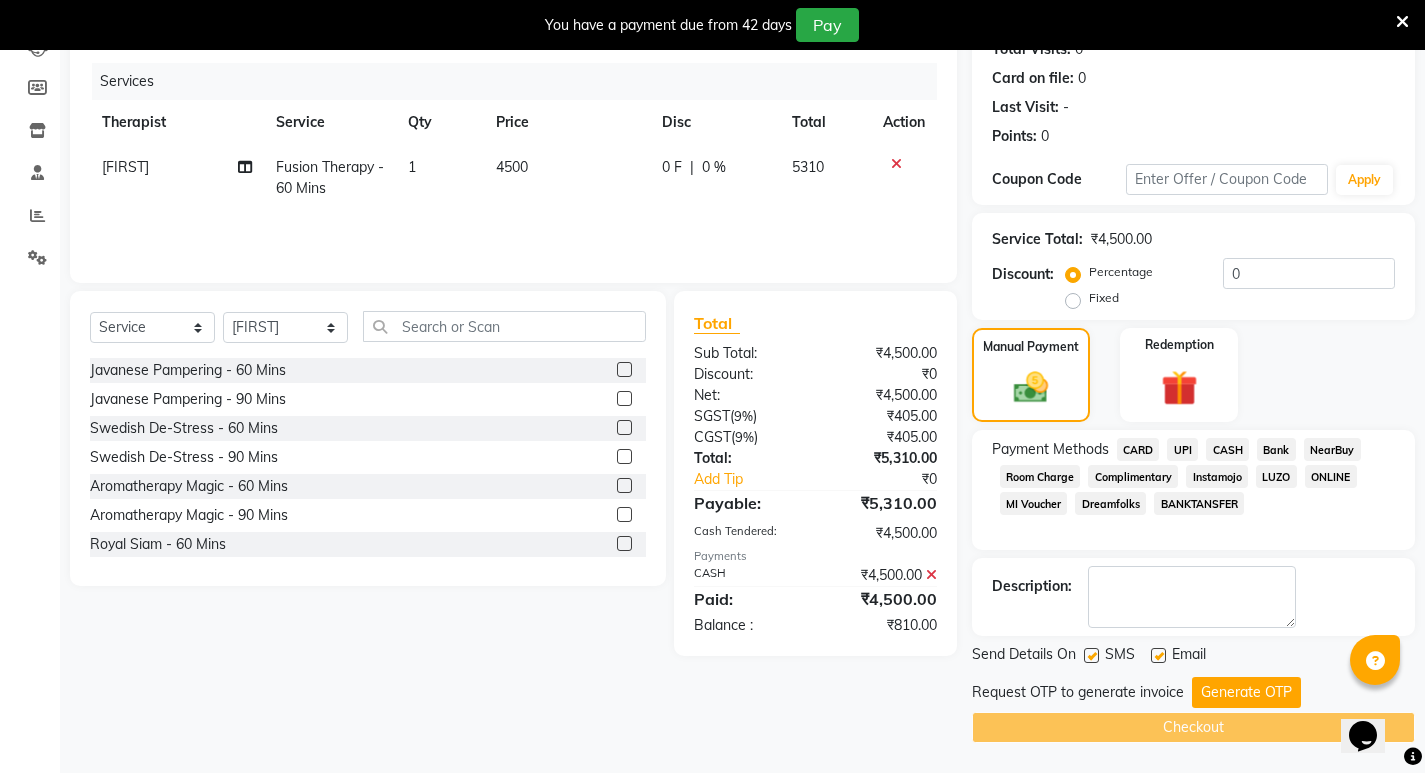 click on "Fixed" 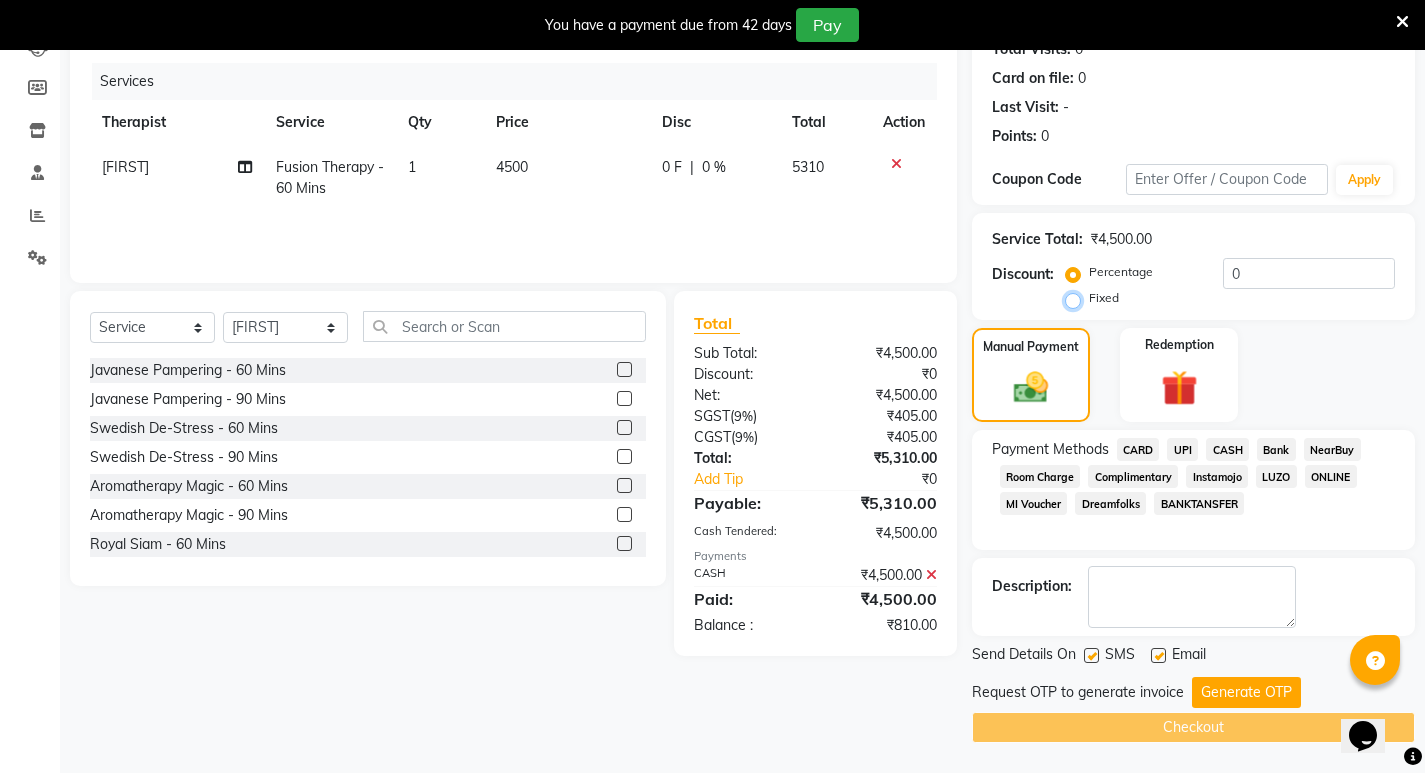 click on "Fixed" at bounding box center [1077, 298] 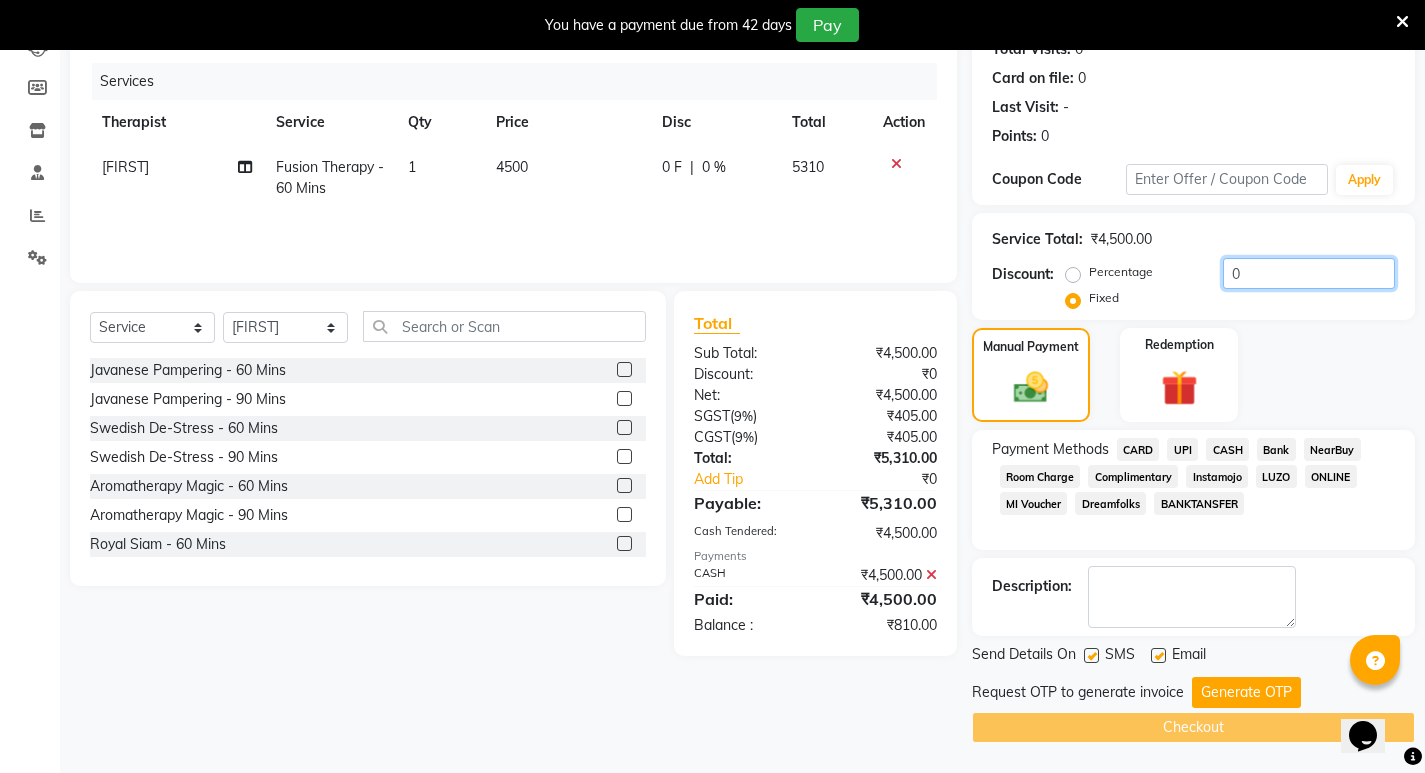 drag, startPoint x: 1266, startPoint y: 273, endPoint x: 1219, endPoint y: 274, distance: 47.010635 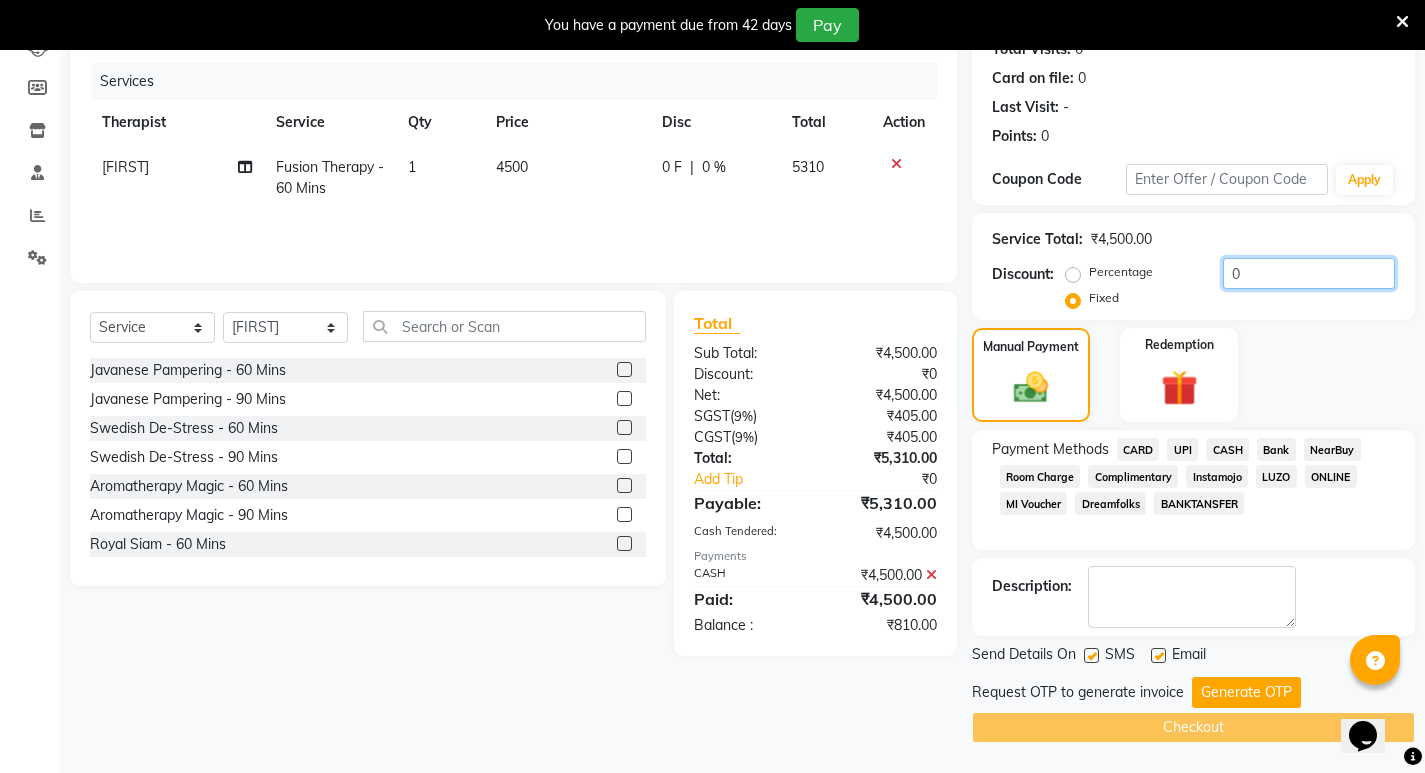 paste on "810.0" 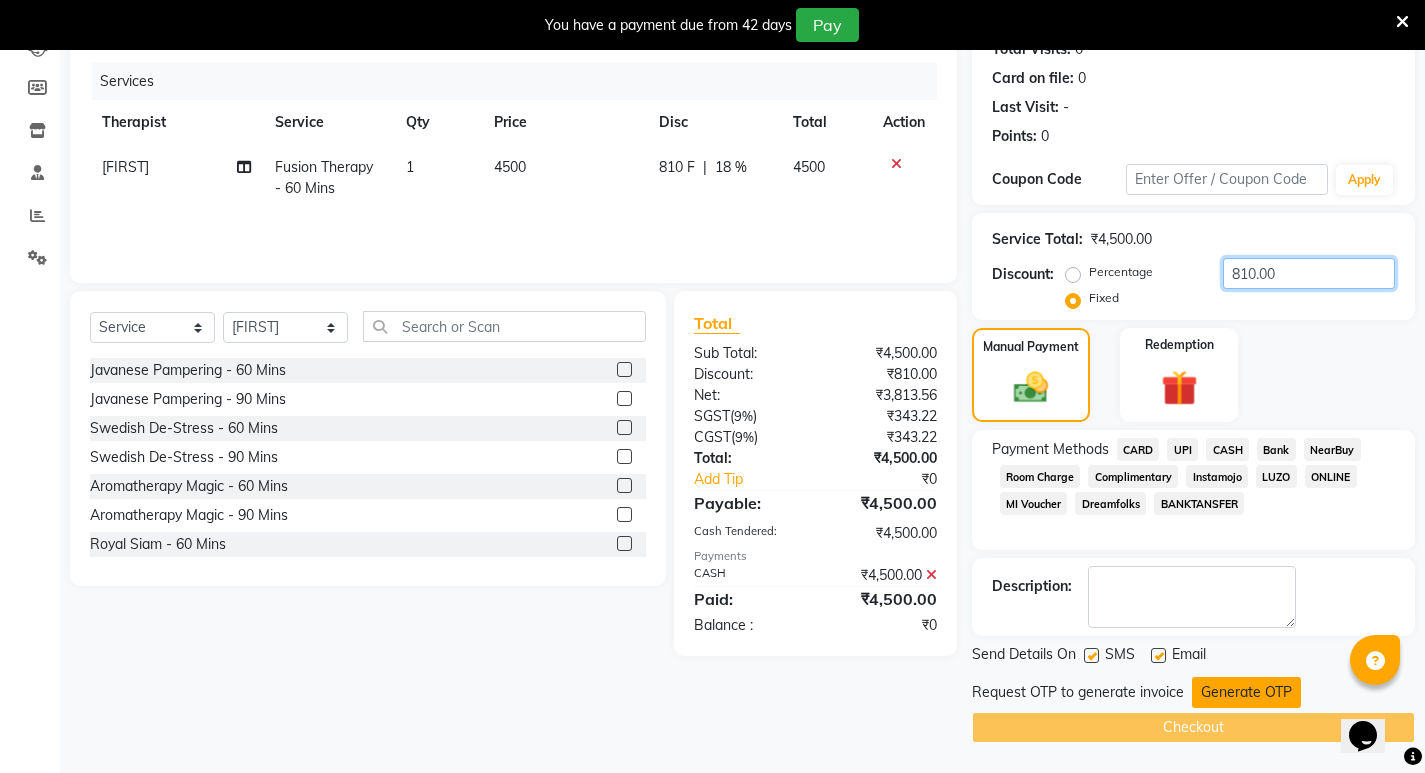 type on "810.00" 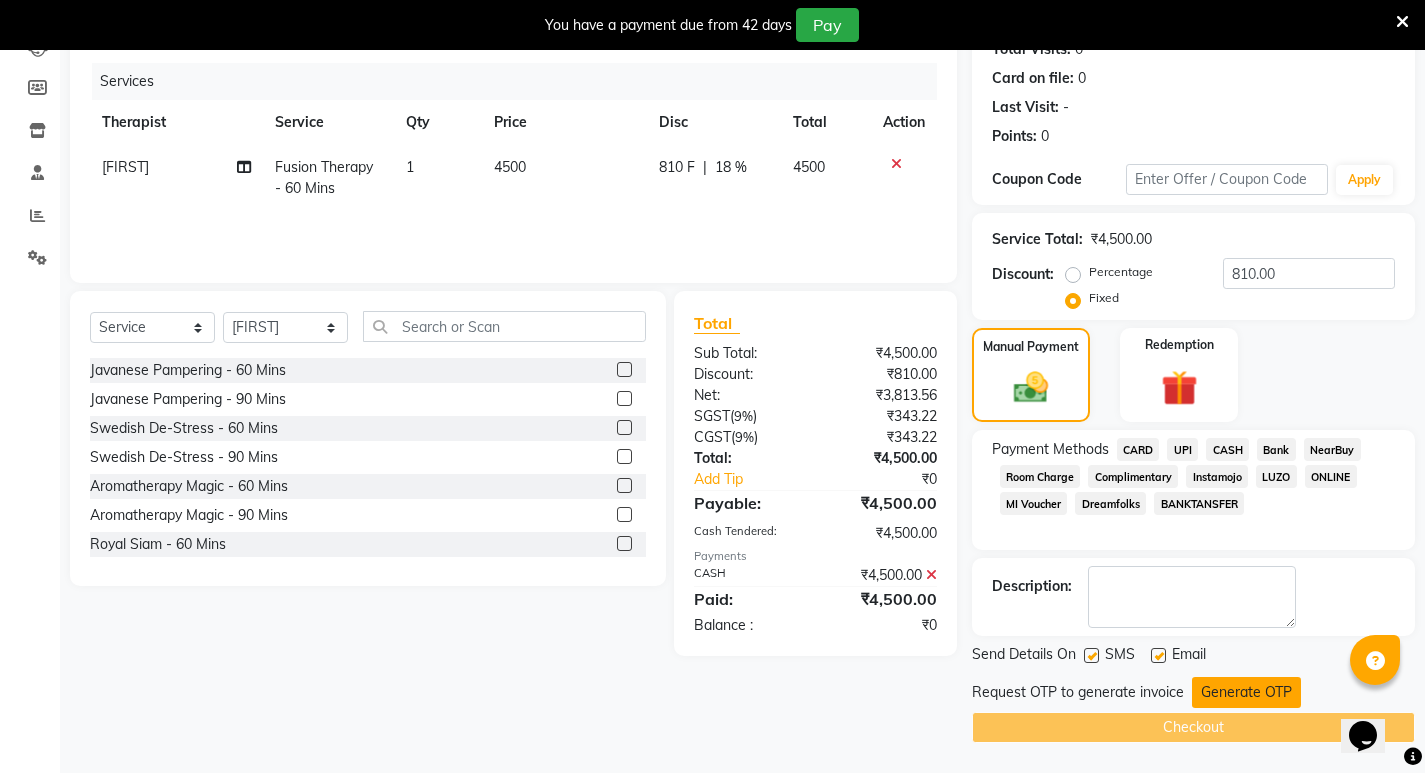 click on "Generate OTP" 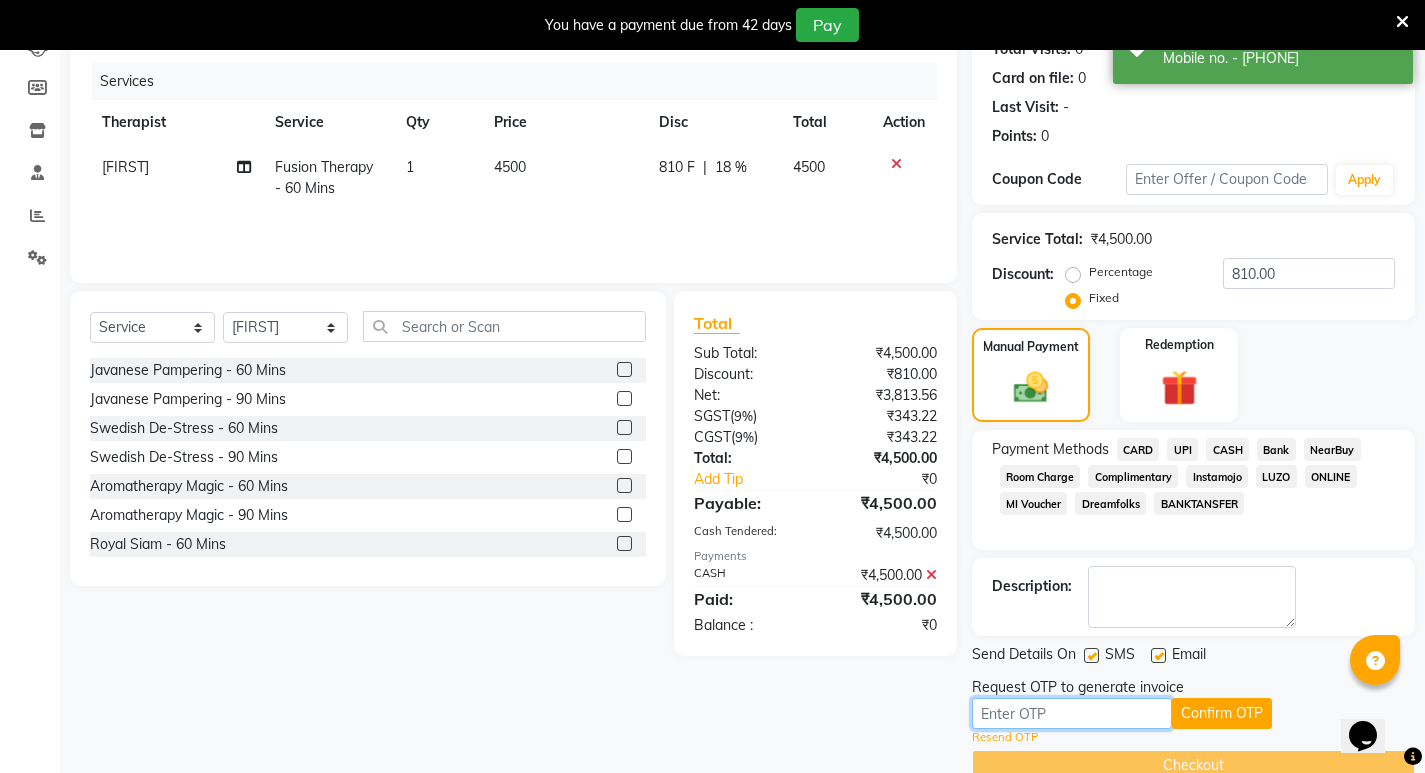 click at bounding box center (1072, 713) 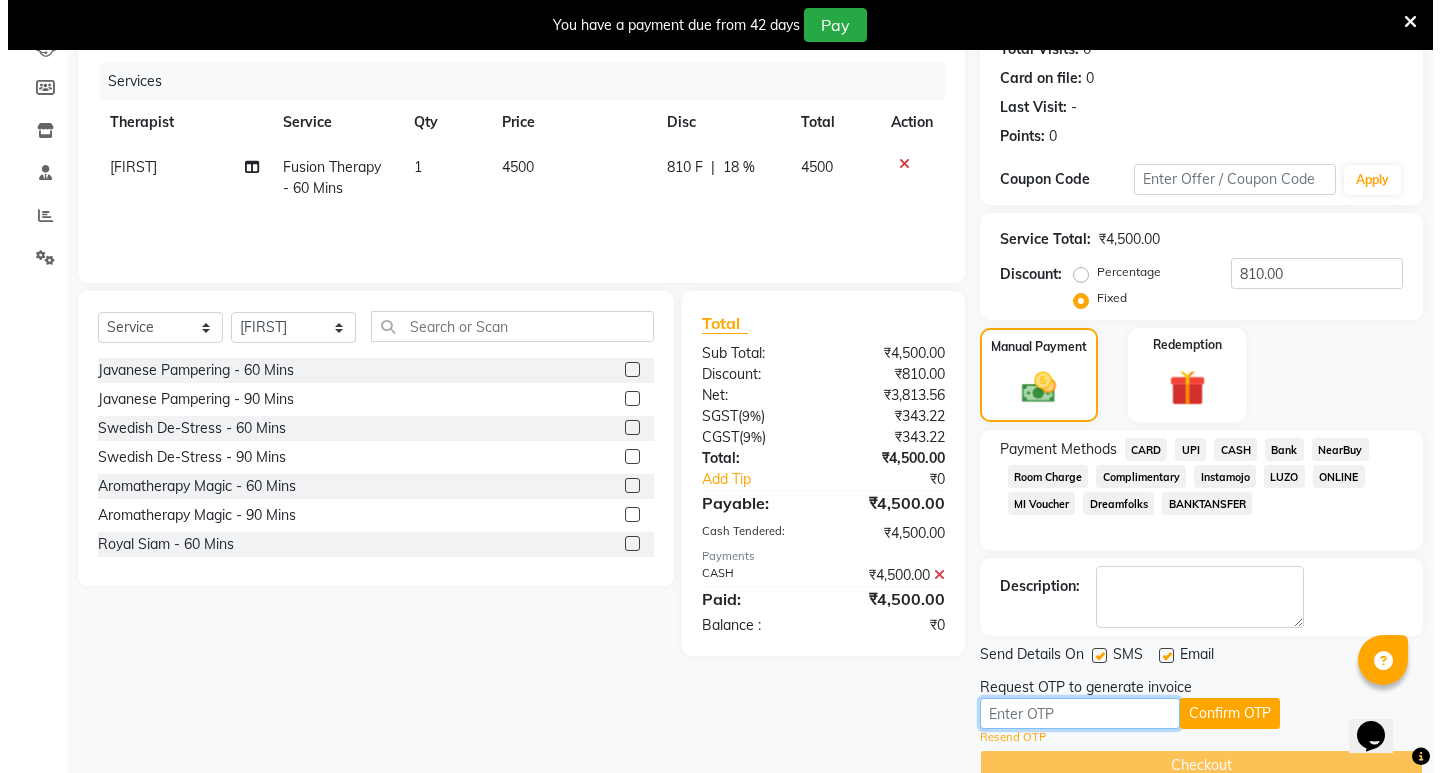 scroll, scrollTop: 0, scrollLeft: 0, axis: both 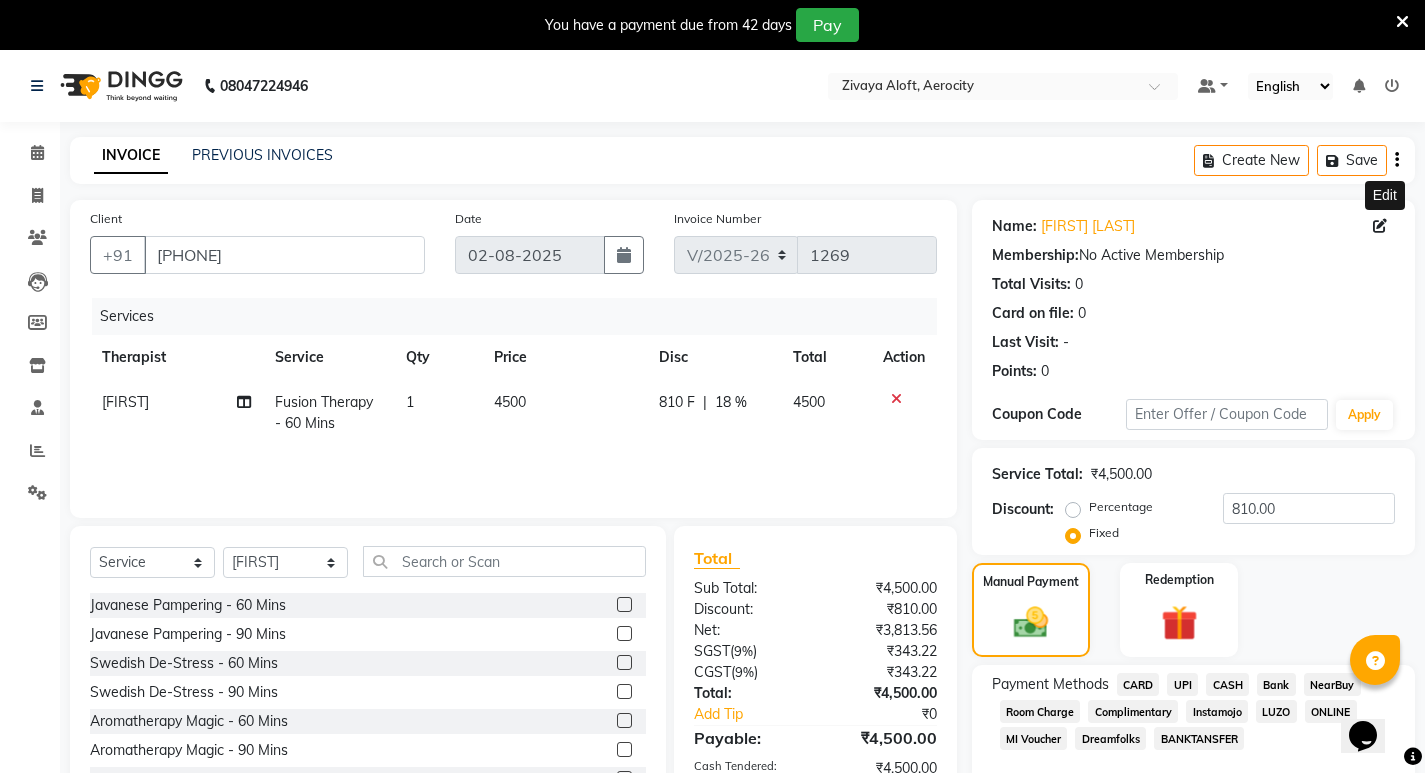click 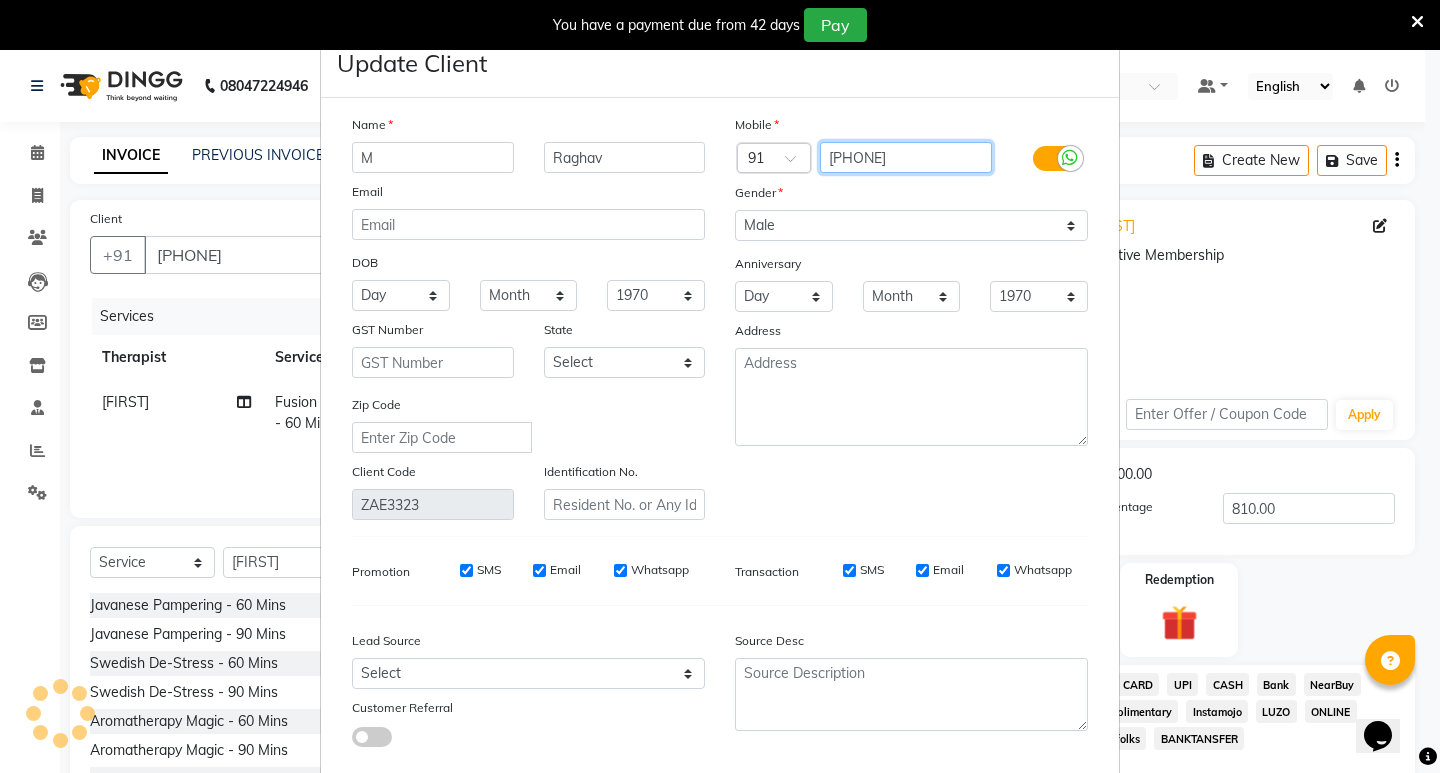 click on "[PHONE]" at bounding box center (906, 157) 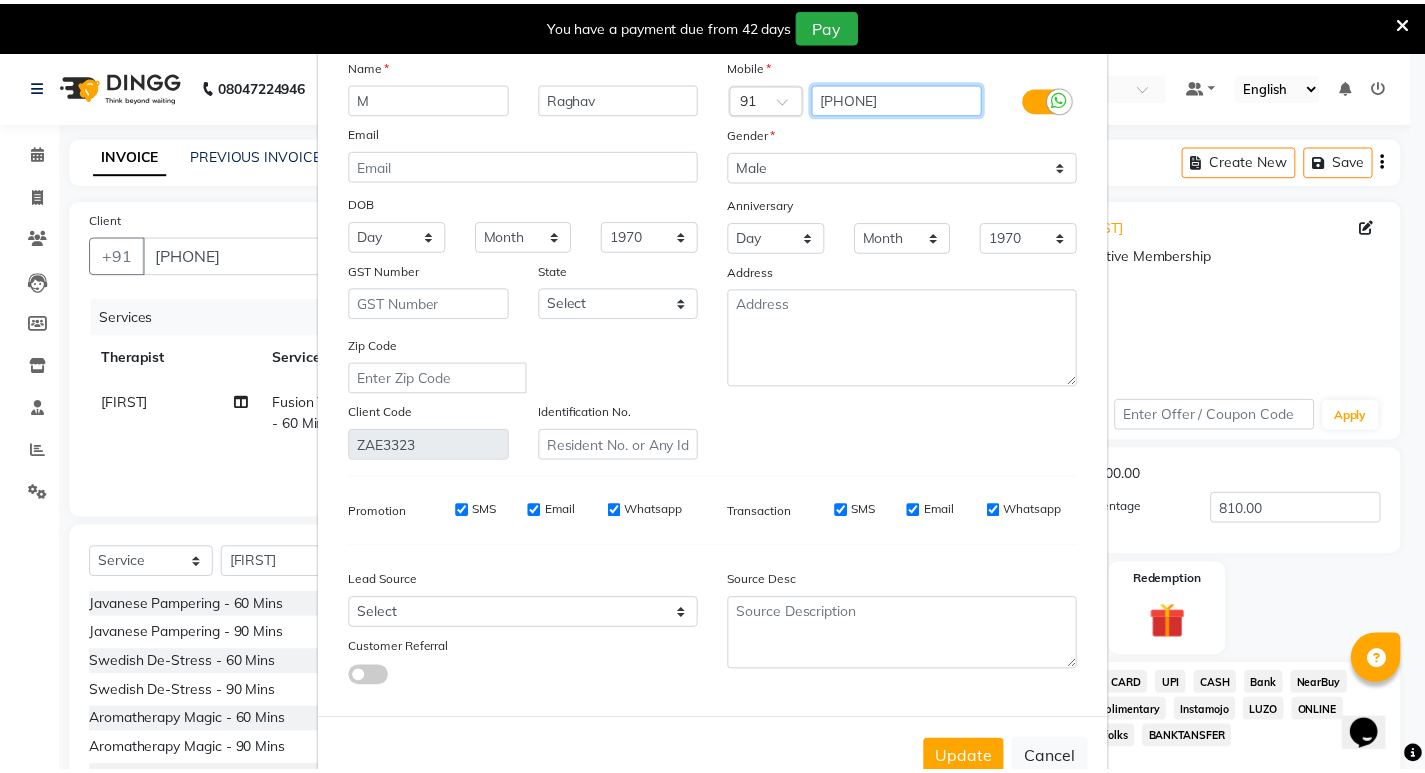 scroll, scrollTop: 114, scrollLeft: 0, axis: vertical 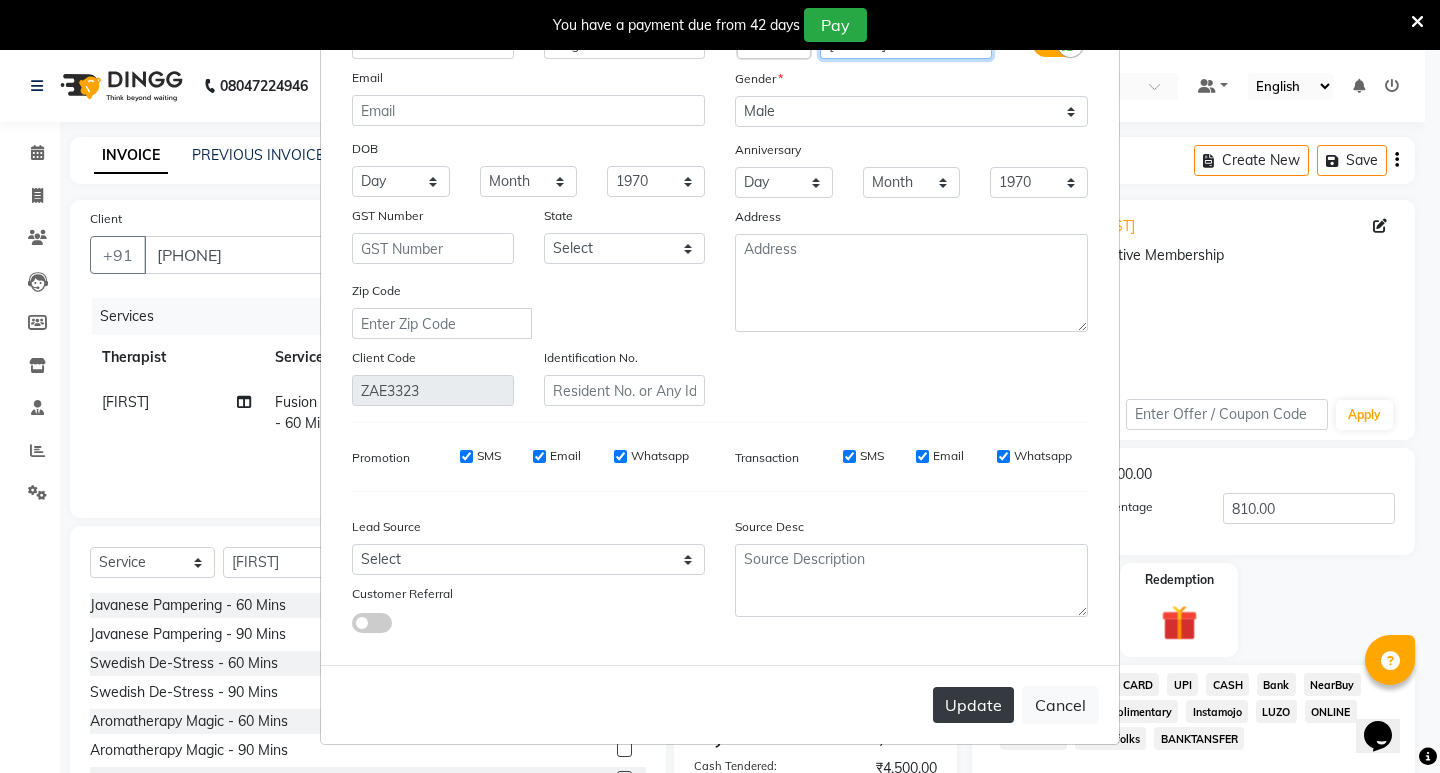 type on "[PHONE]" 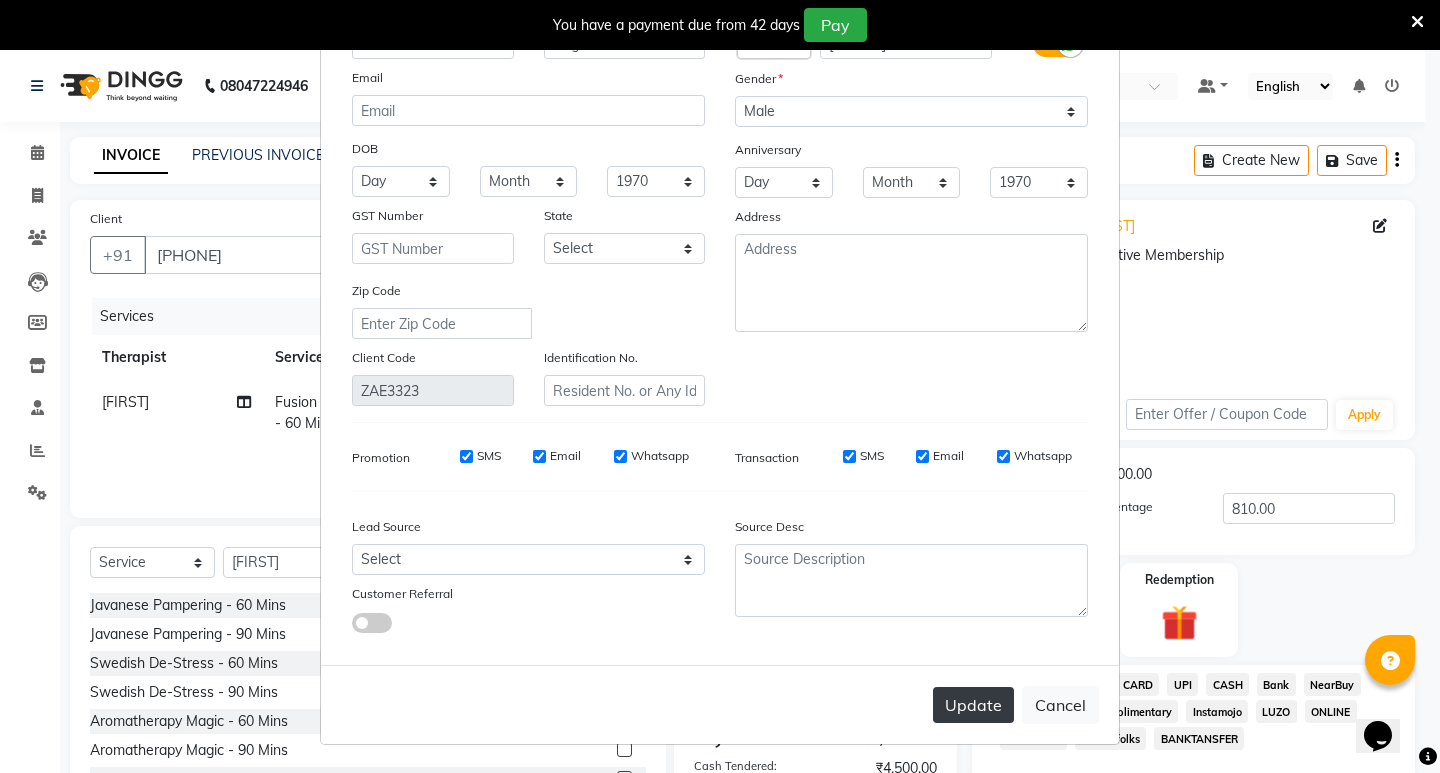 click on "Update" at bounding box center [973, 705] 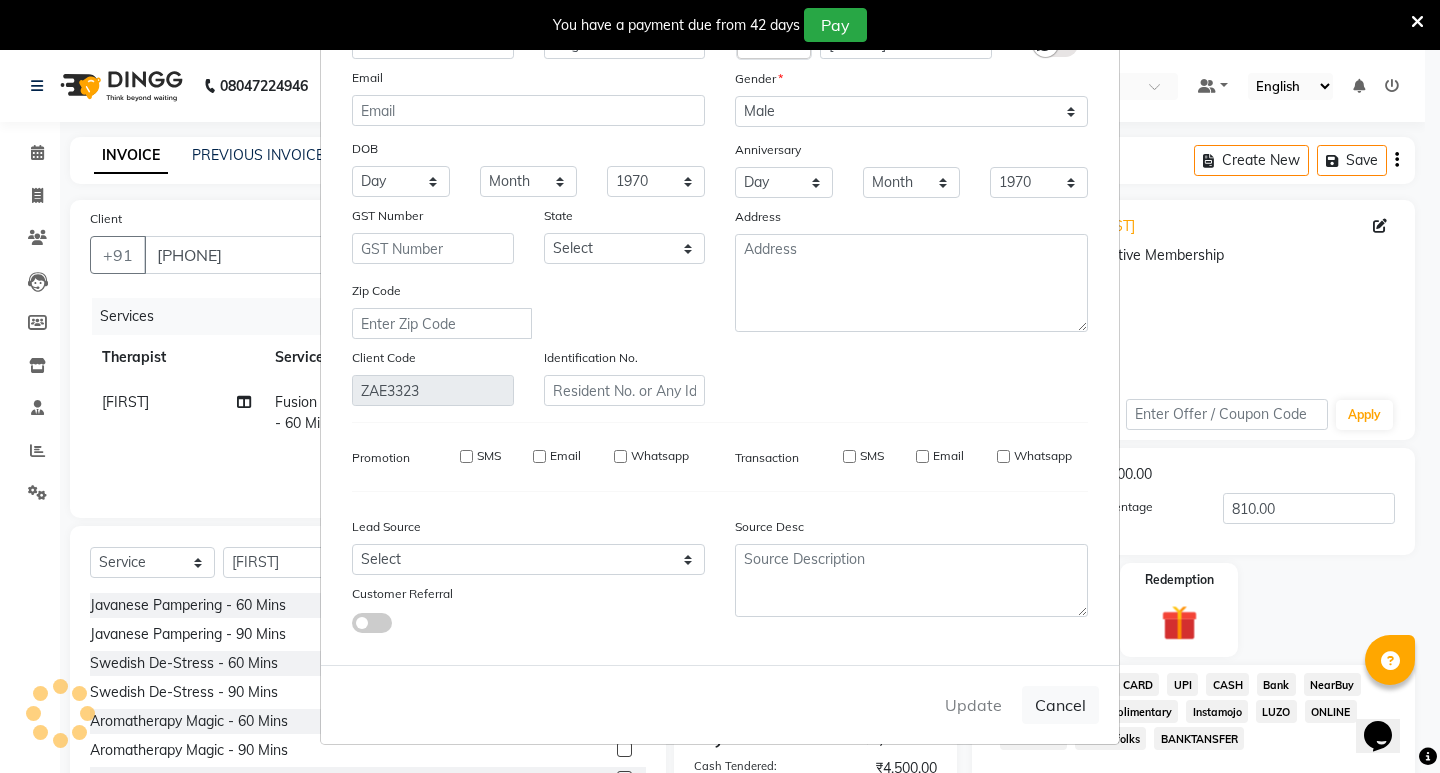 type on "[PHONE]" 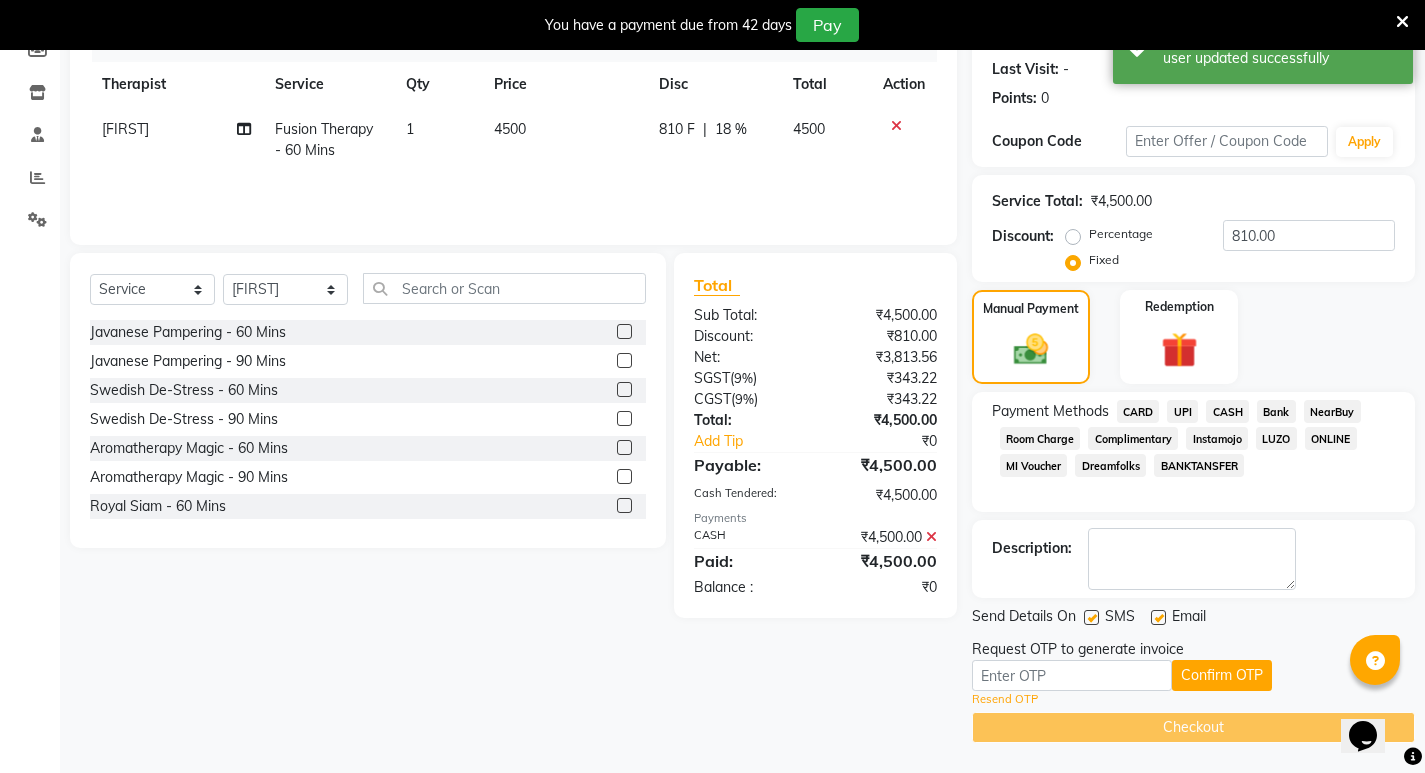scroll, scrollTop: 0, scrollLeft: 0, axis: both 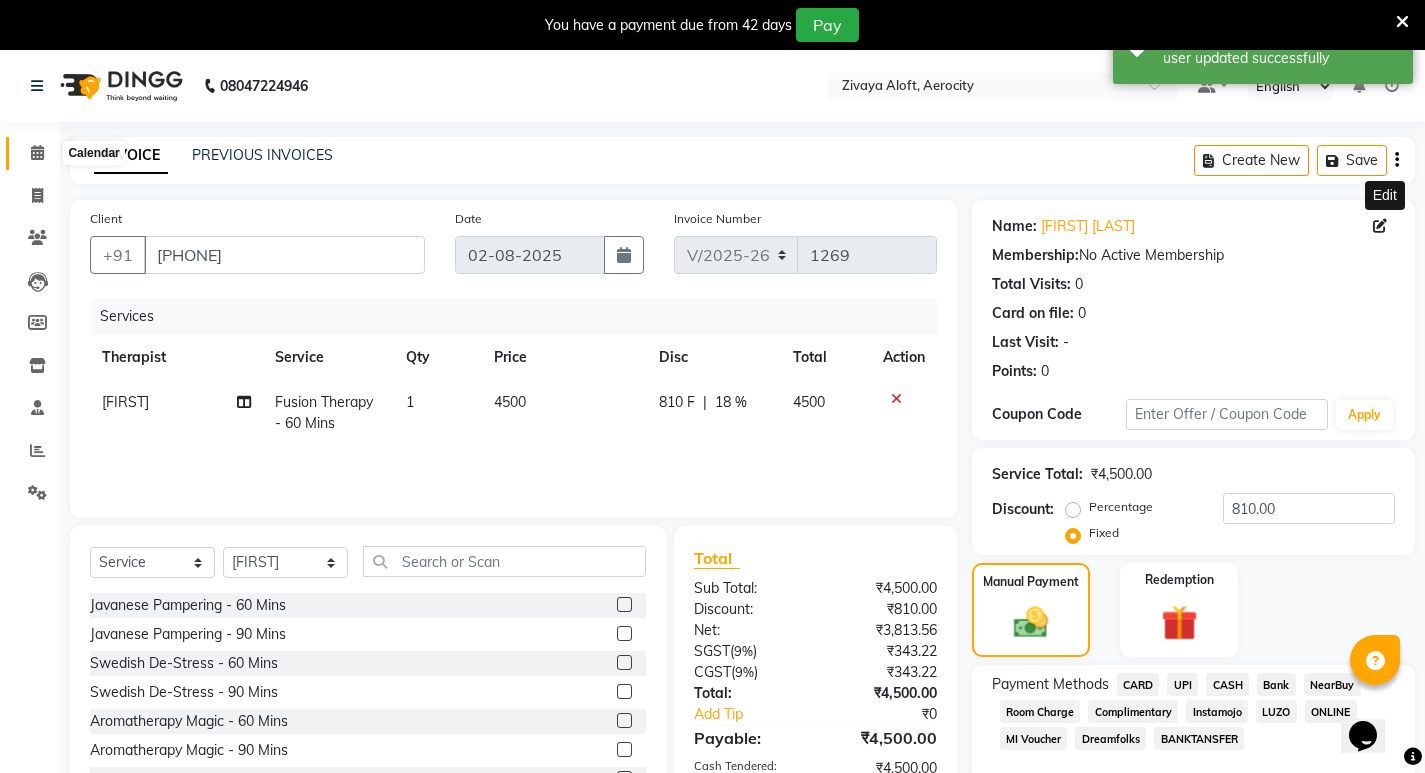 click 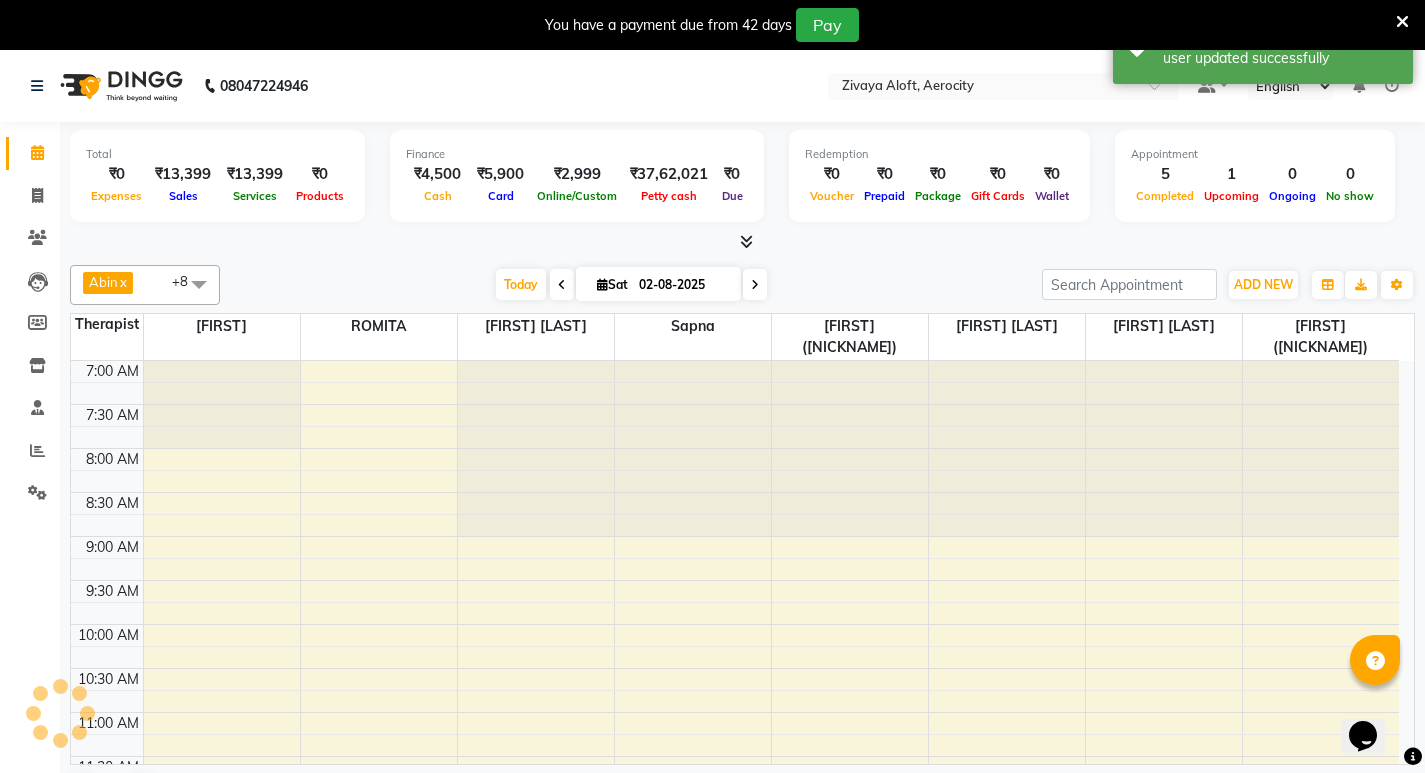 scroll, scrollTop: 0, scrollLeft: 0, axis: both 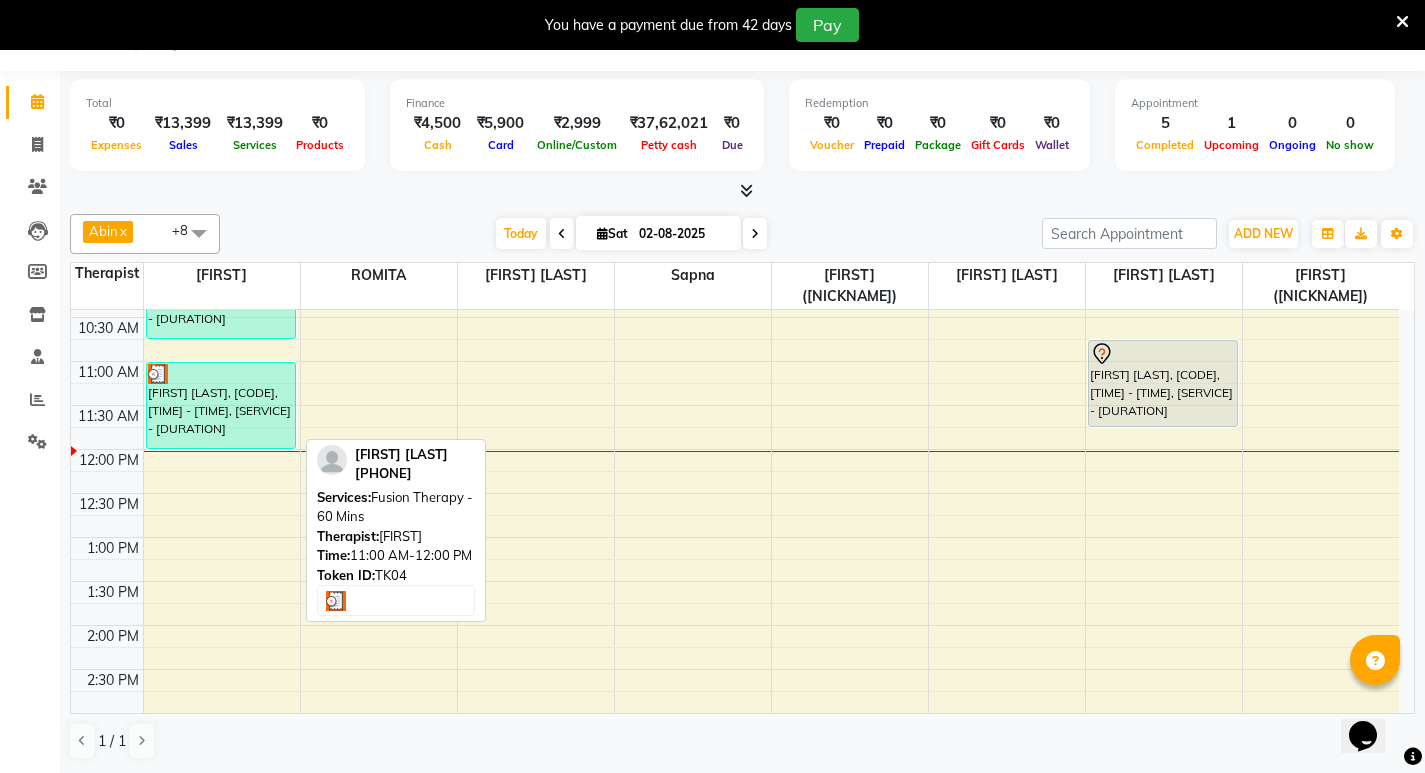 click on "[FIRST] [LAST], [CODE], [TIME] - [TIME], [SERVICE] - [DURATION]" at bounding box center [221, 405] 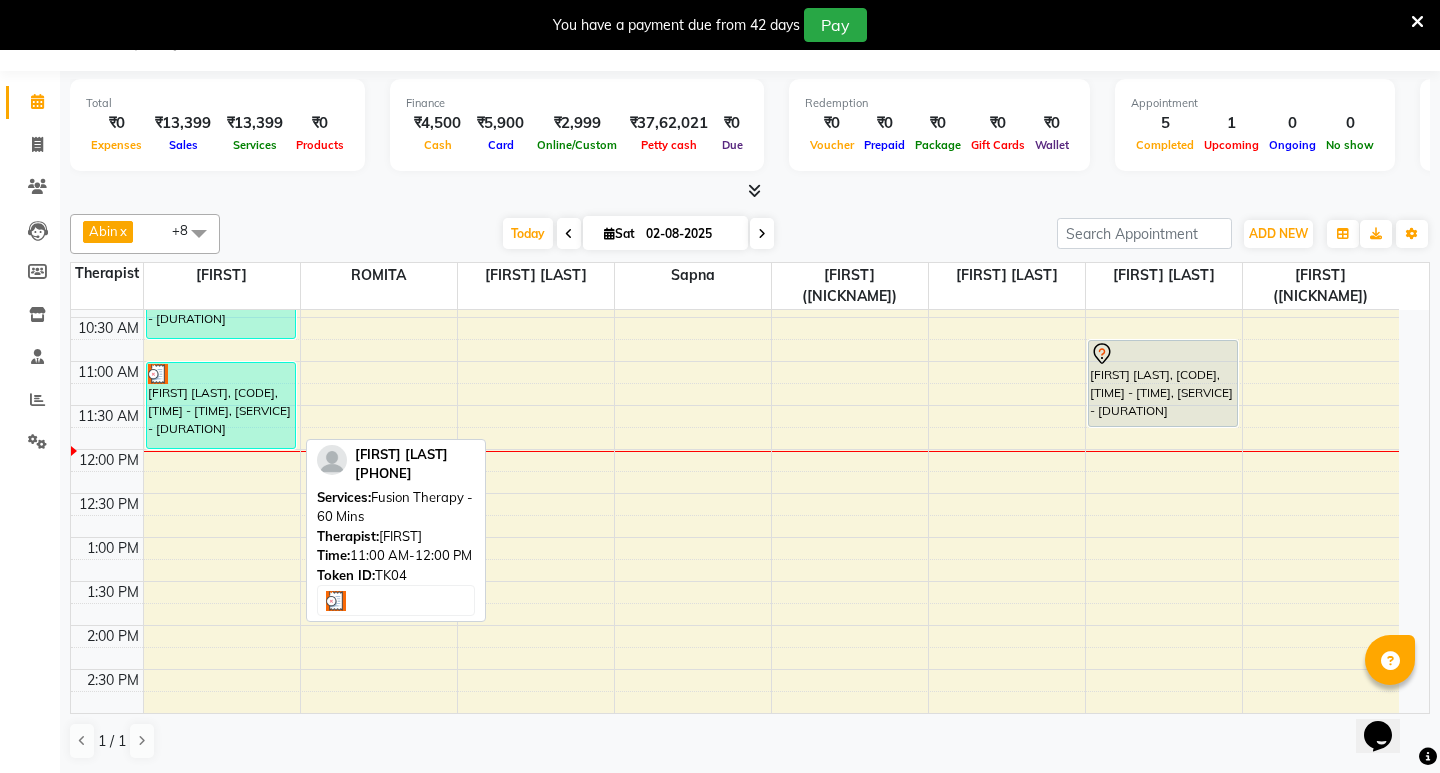 select on "3" 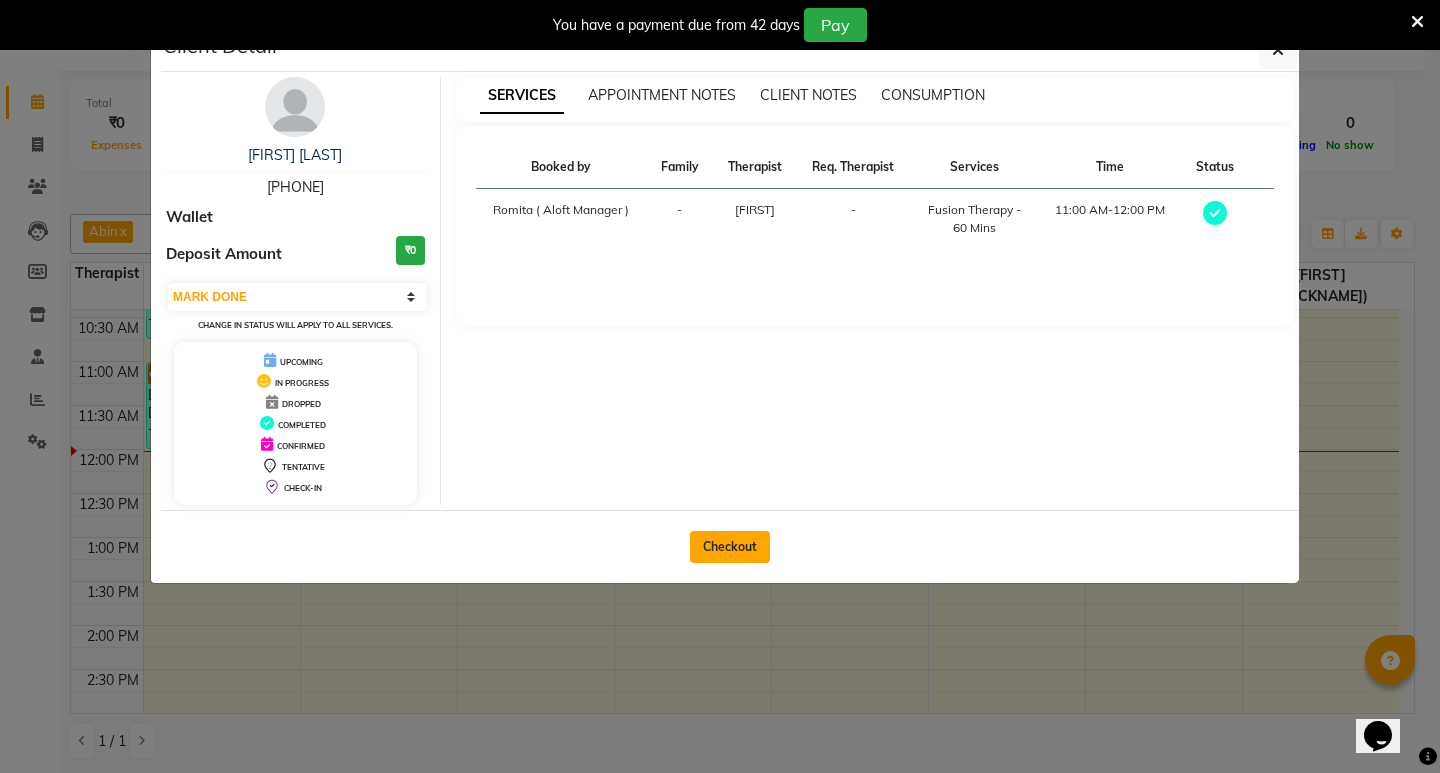 click on "Checkout" 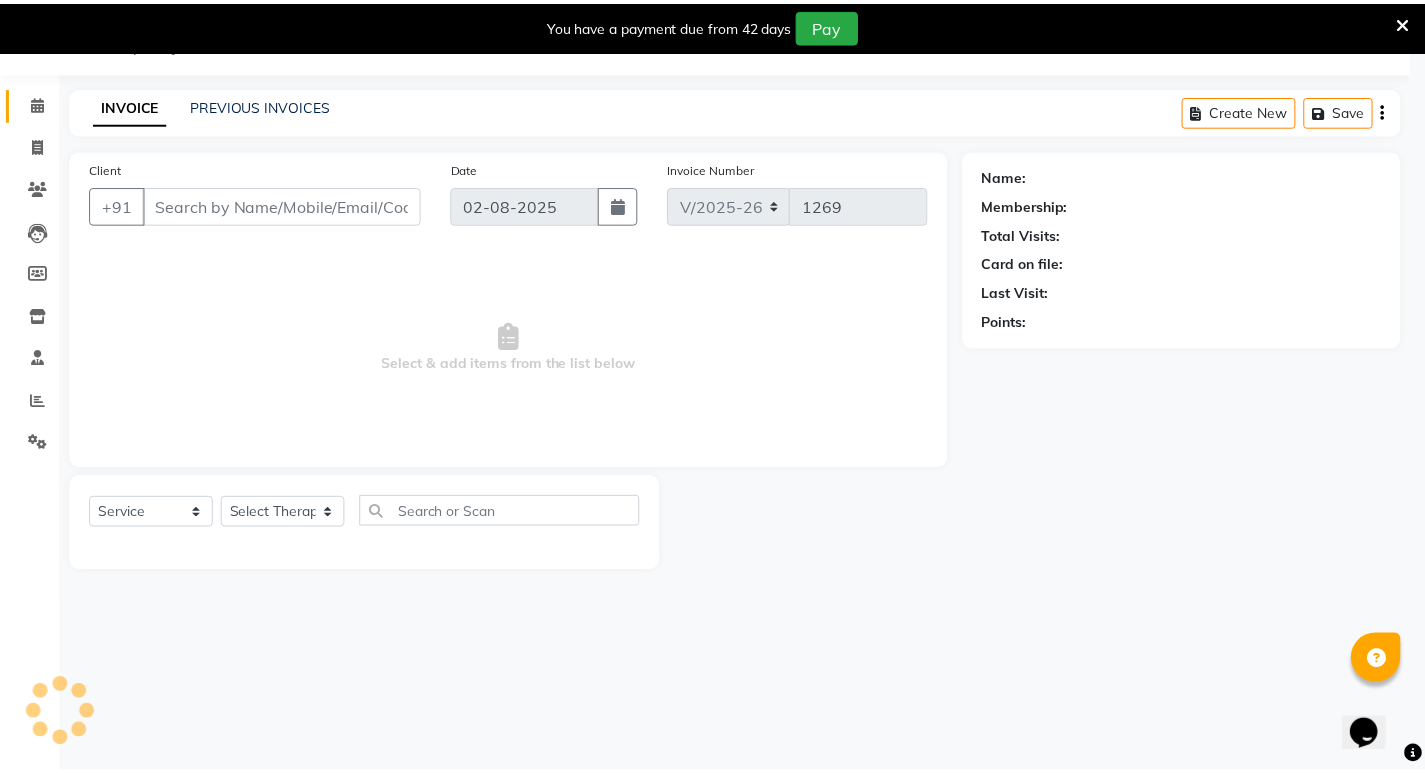 scroll, scrollTop: 50, scrollLeft: 0, axis: vertical 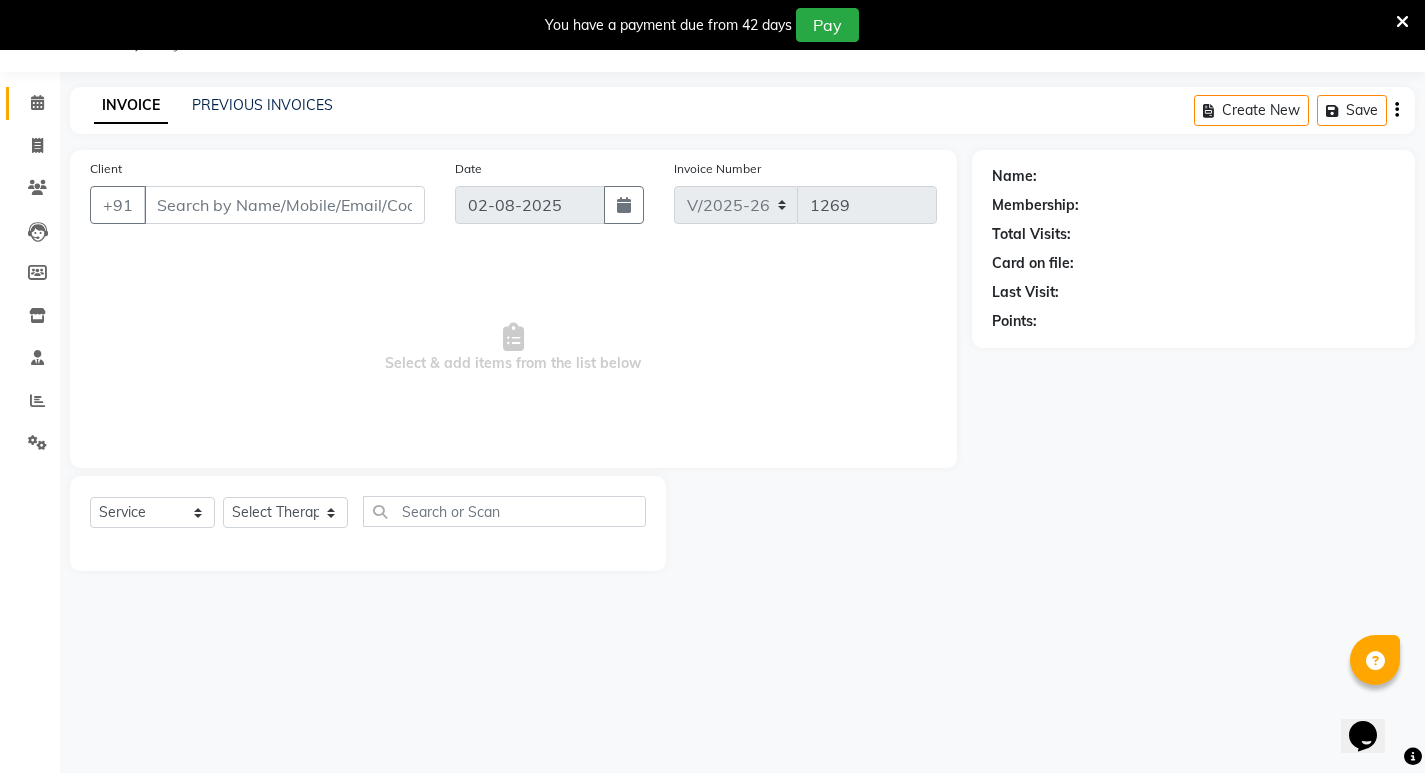 type on "[PHONE]" 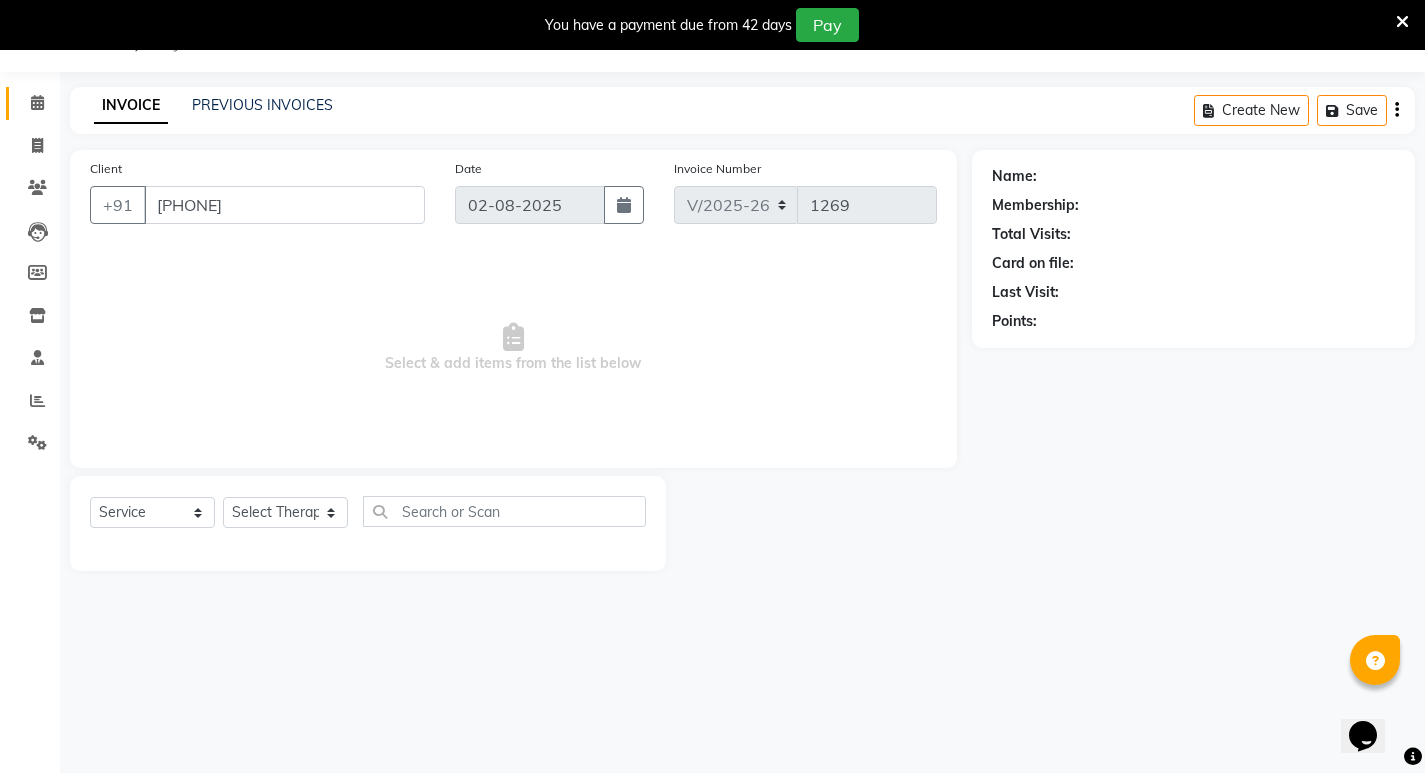 select on "48454" 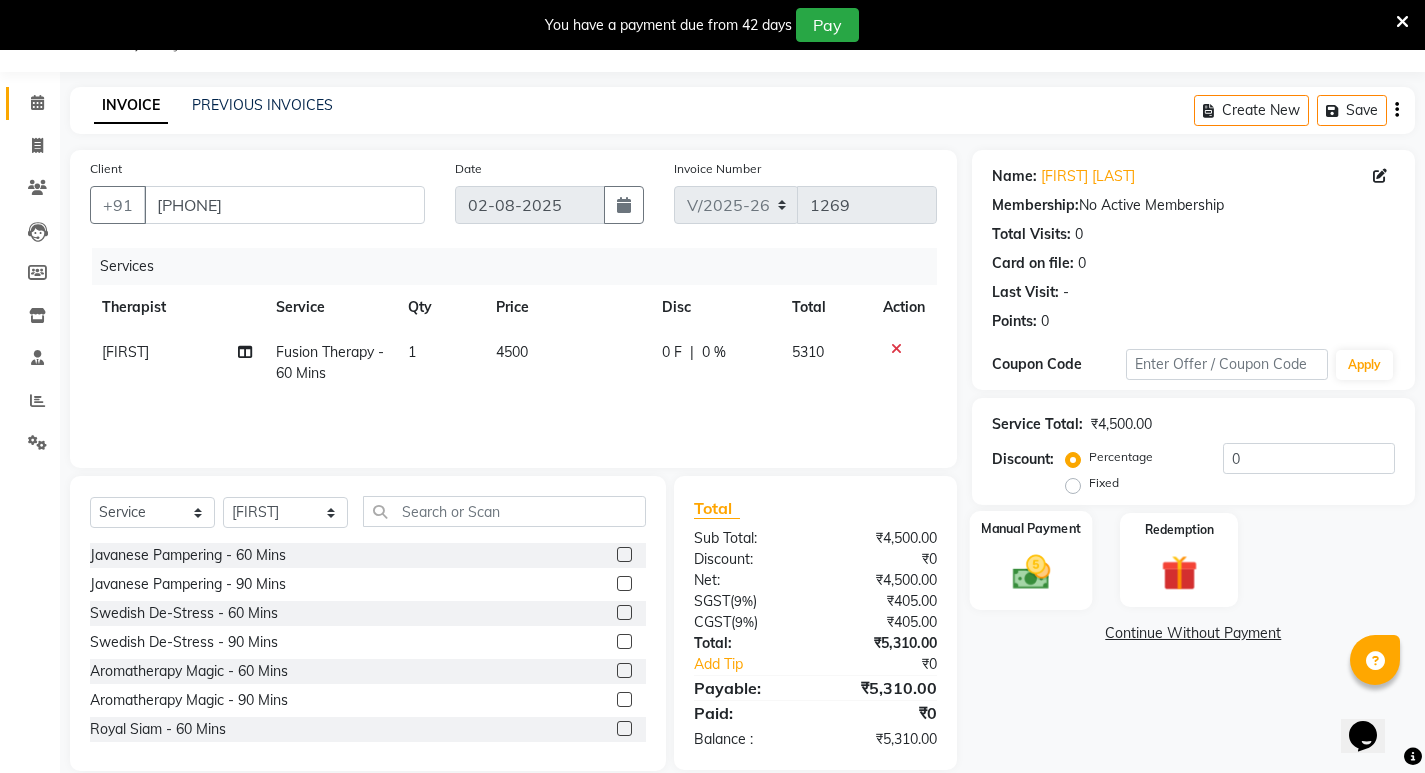 scroll, scrollTop: 78, scrollLeft: 0, axis: vertical 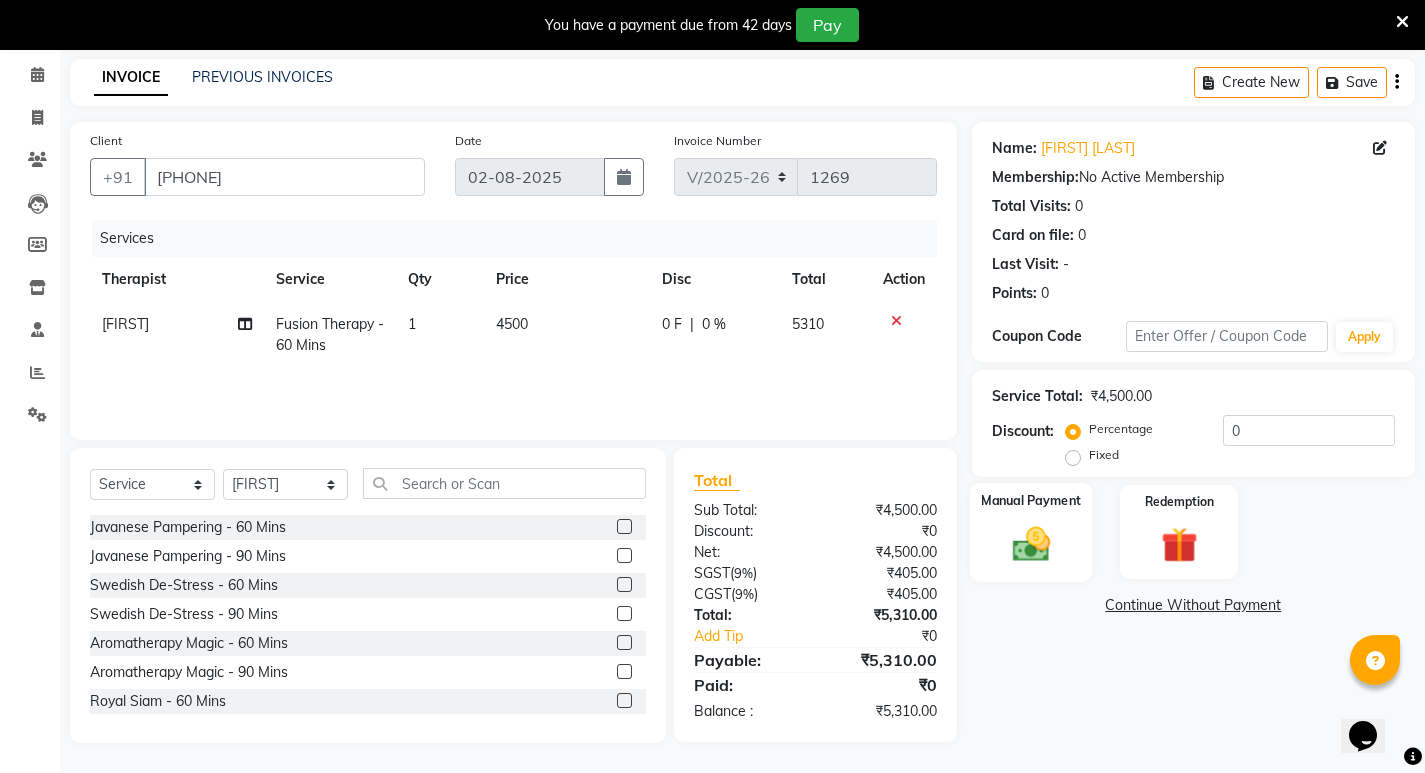 click on "Manual Payment" 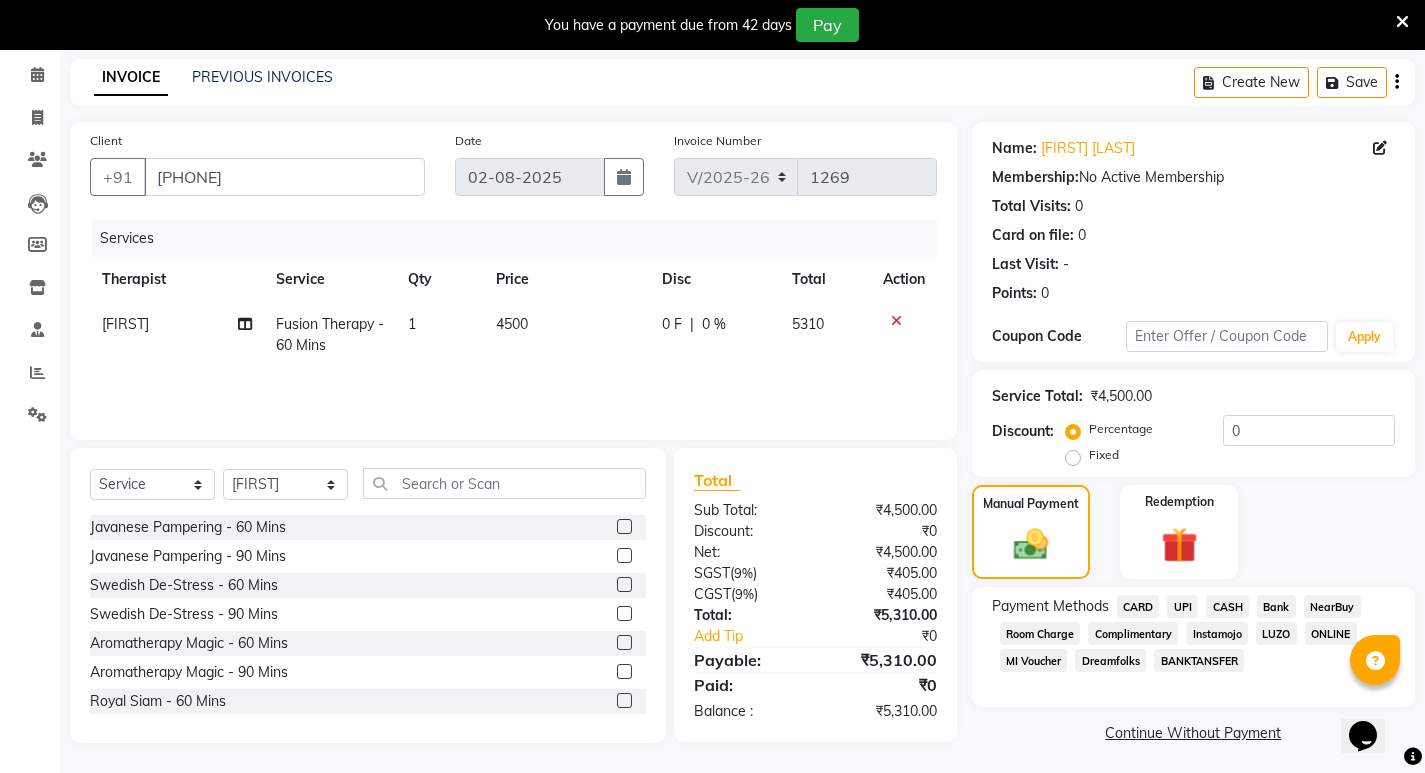 click on "CASH" 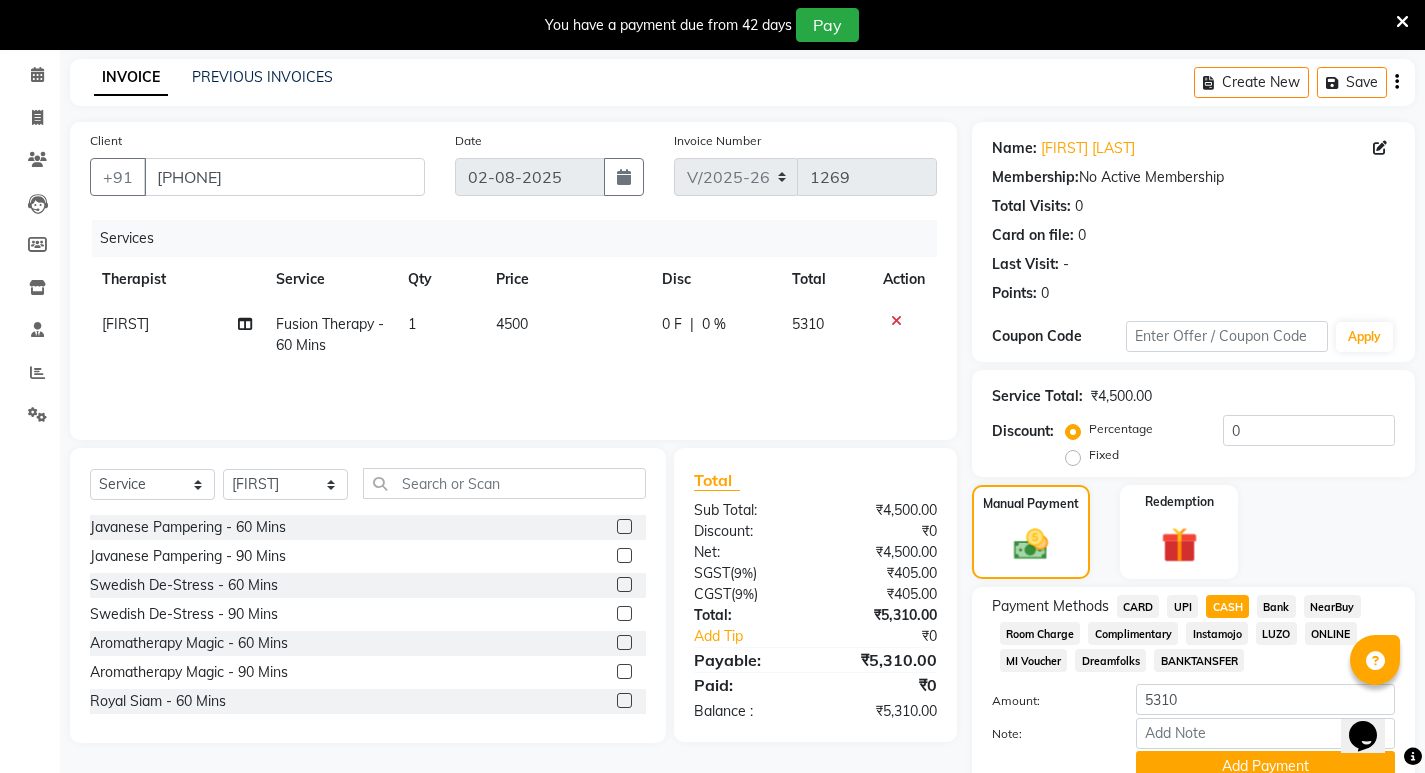 scroll, scrollTop: 166, scrollLeft: 0, axis: vertical 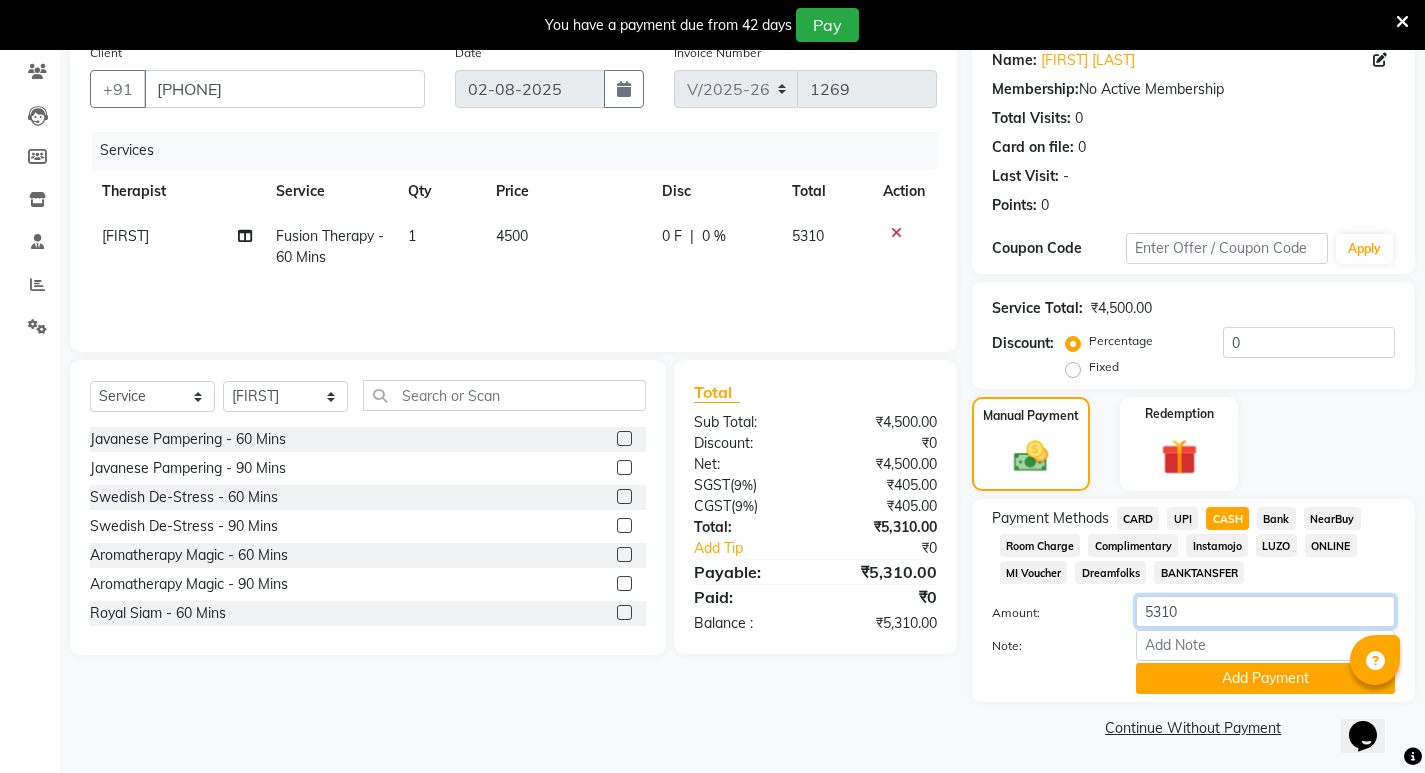 drag, startPoint x: 1194, startPoint y: 613, endPoint x: 1134, endPoint y: 580, distance: 68.47627 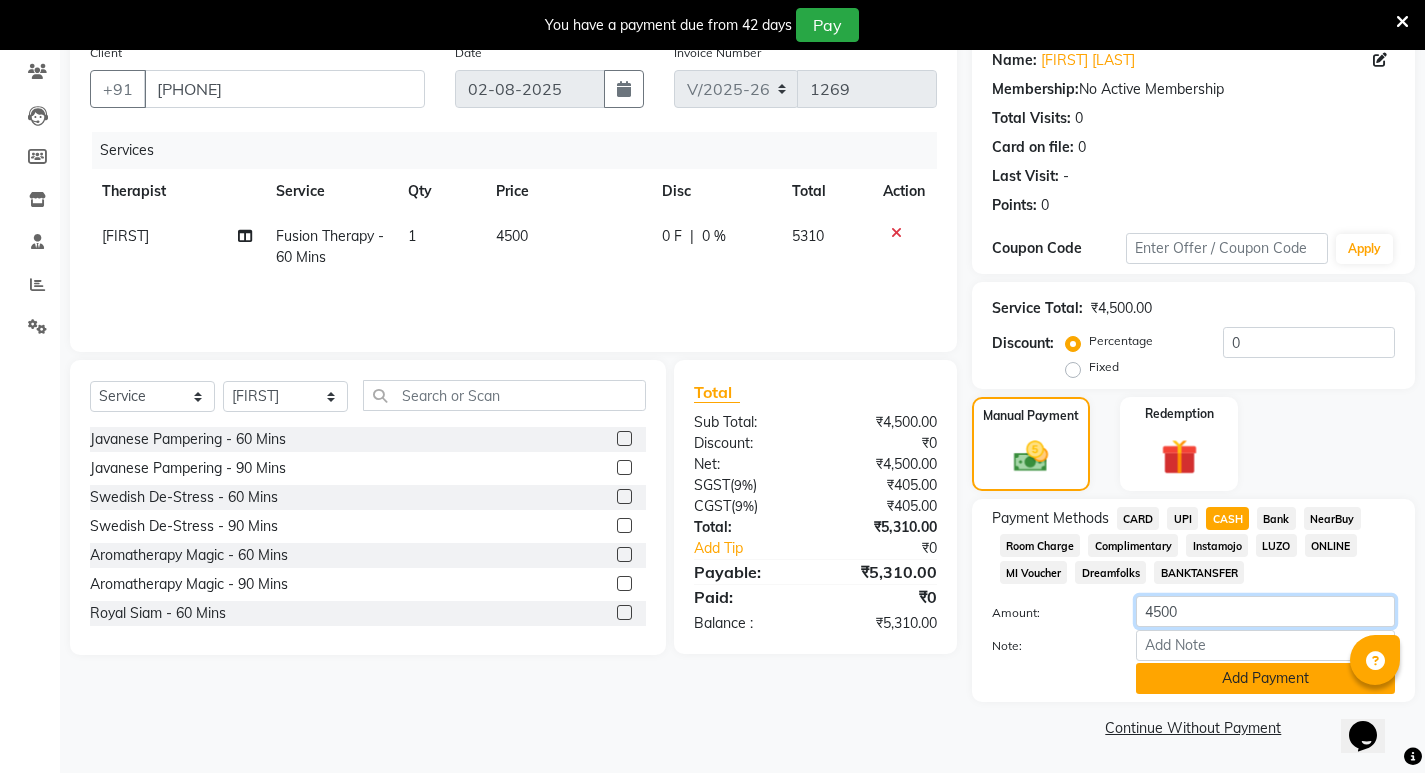 type on "4500" 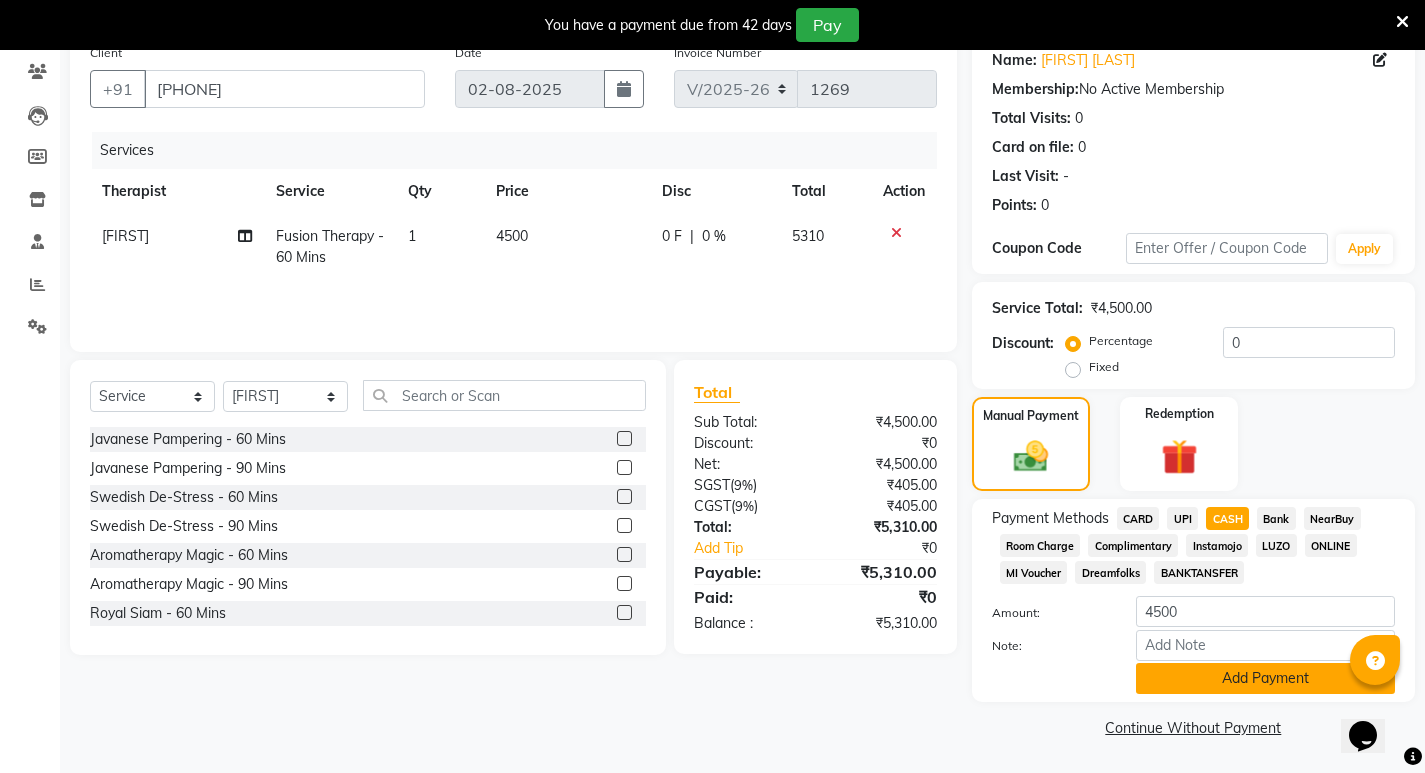 click on "Add Payment" 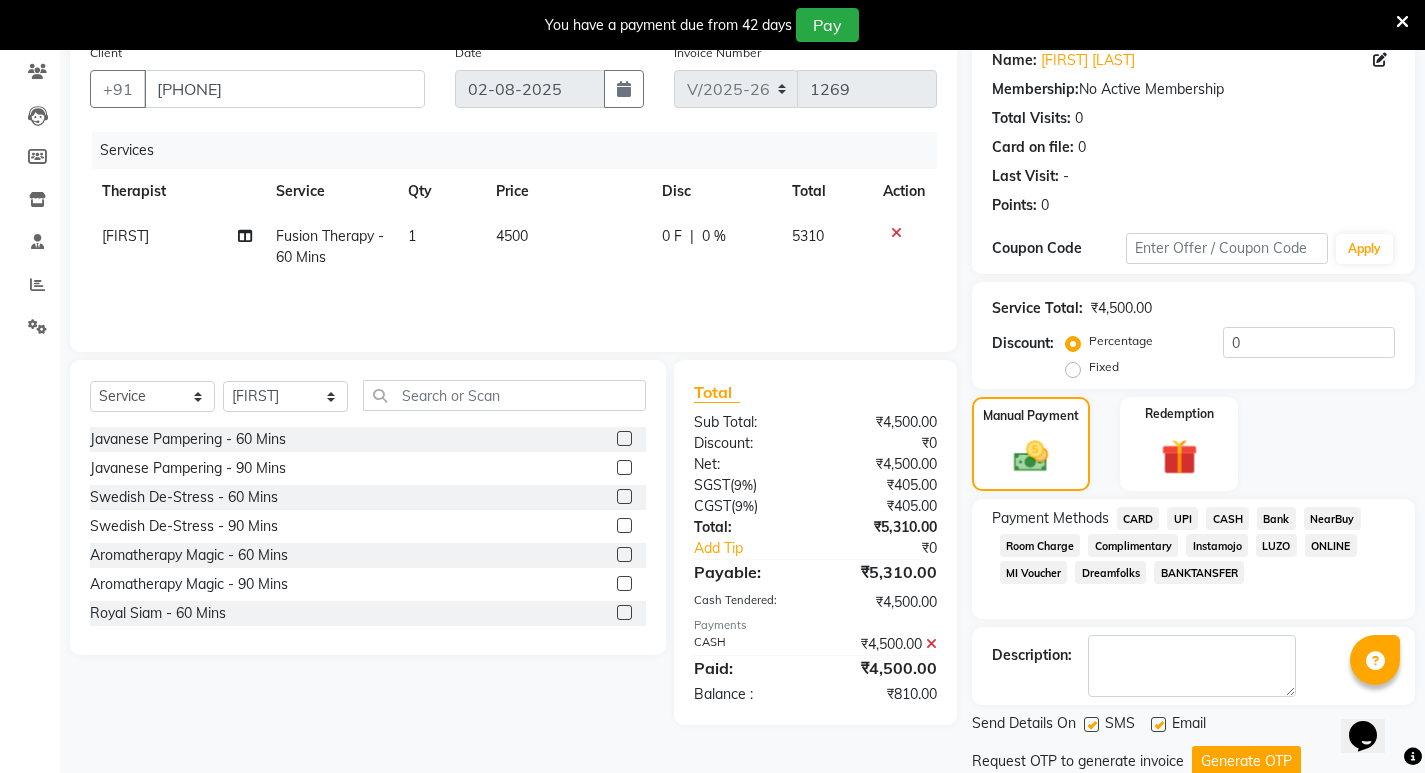 scroll, scrollTop: 235, scrollLeft: 0, axis: vertical 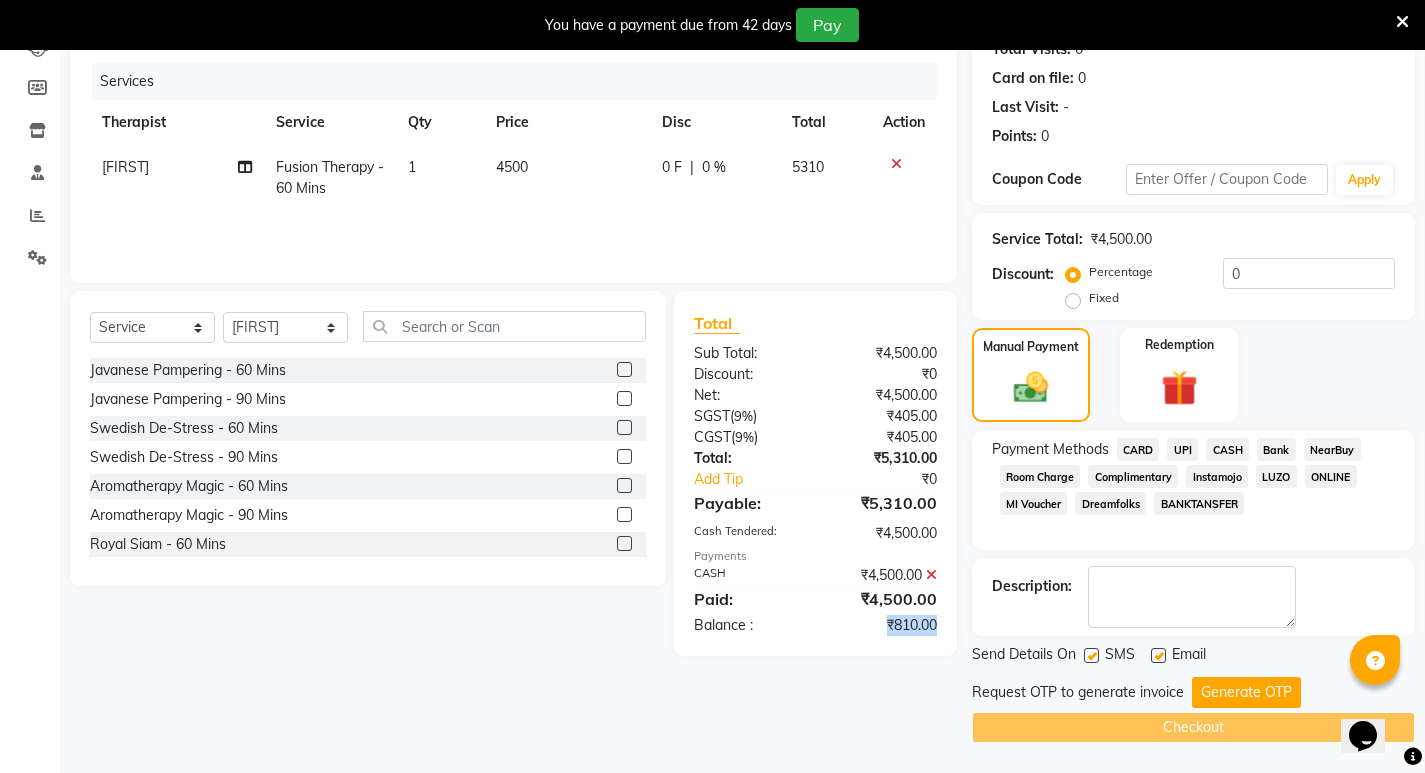 drag, startPoint x: 882, startPoint y: 629, endPoint x: 948, endPoint y: 616, distance: 67.26812 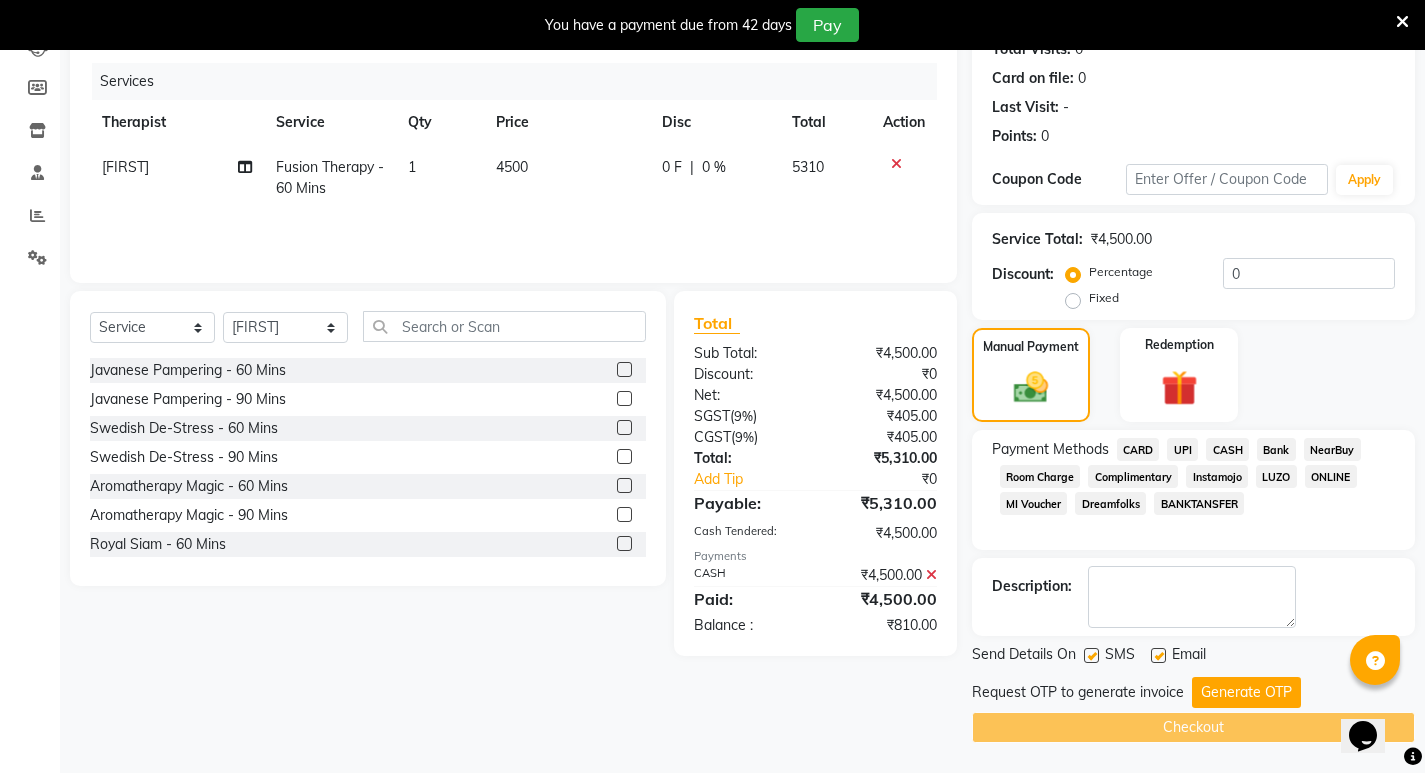 click on "Fixed" 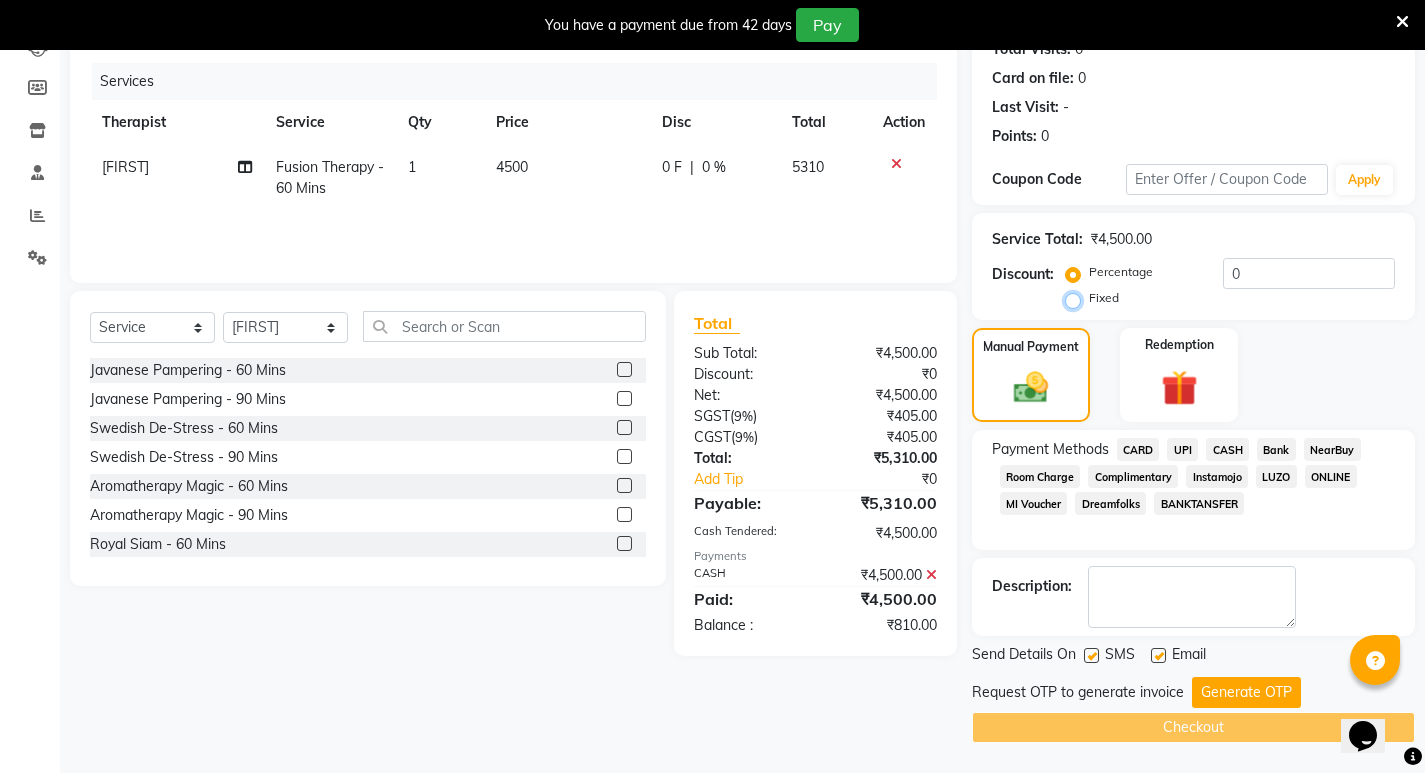 click on "Fixed" at bounding box center [1077, 298] 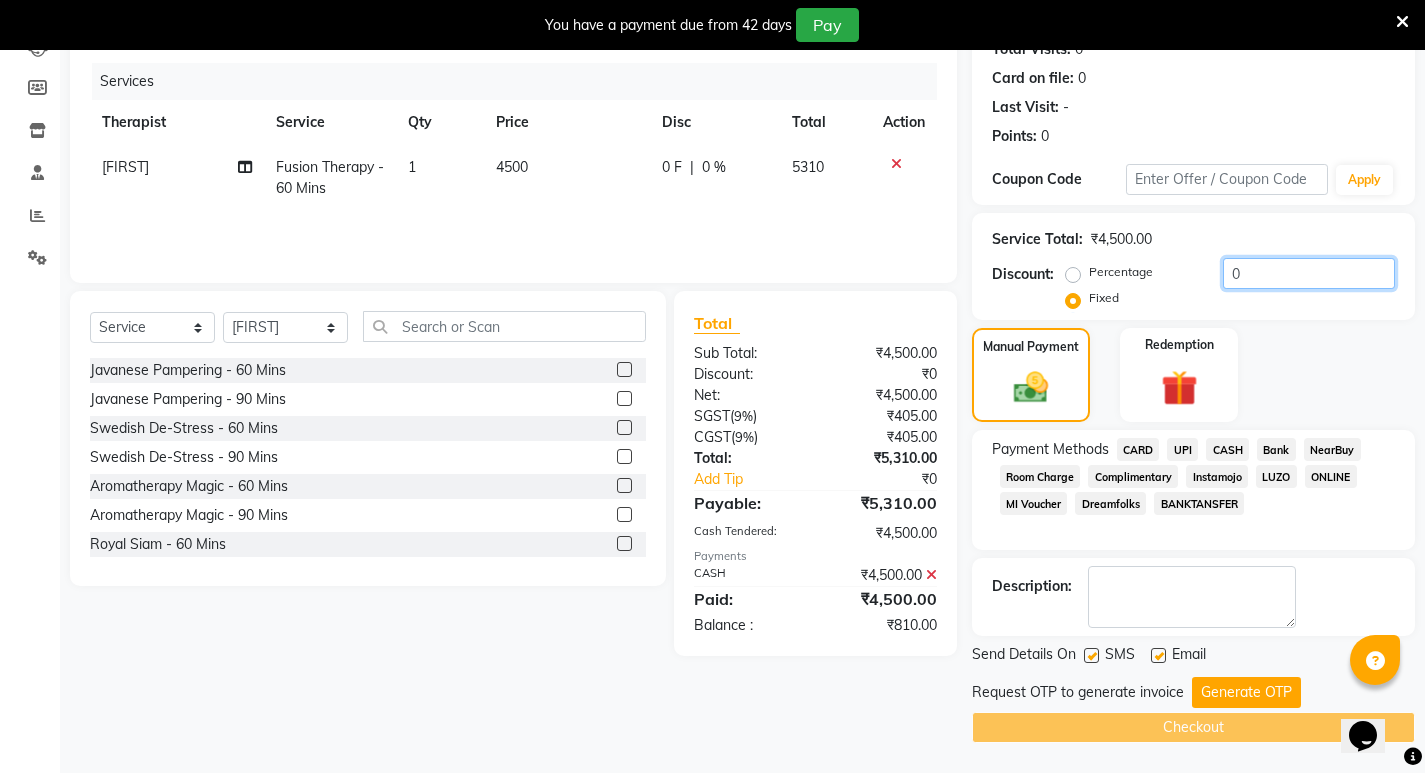 drag, startPoint x: 1255, startPoint y: 267, endPoint x: 1202, endPoint y: 280, distance: 54.571056 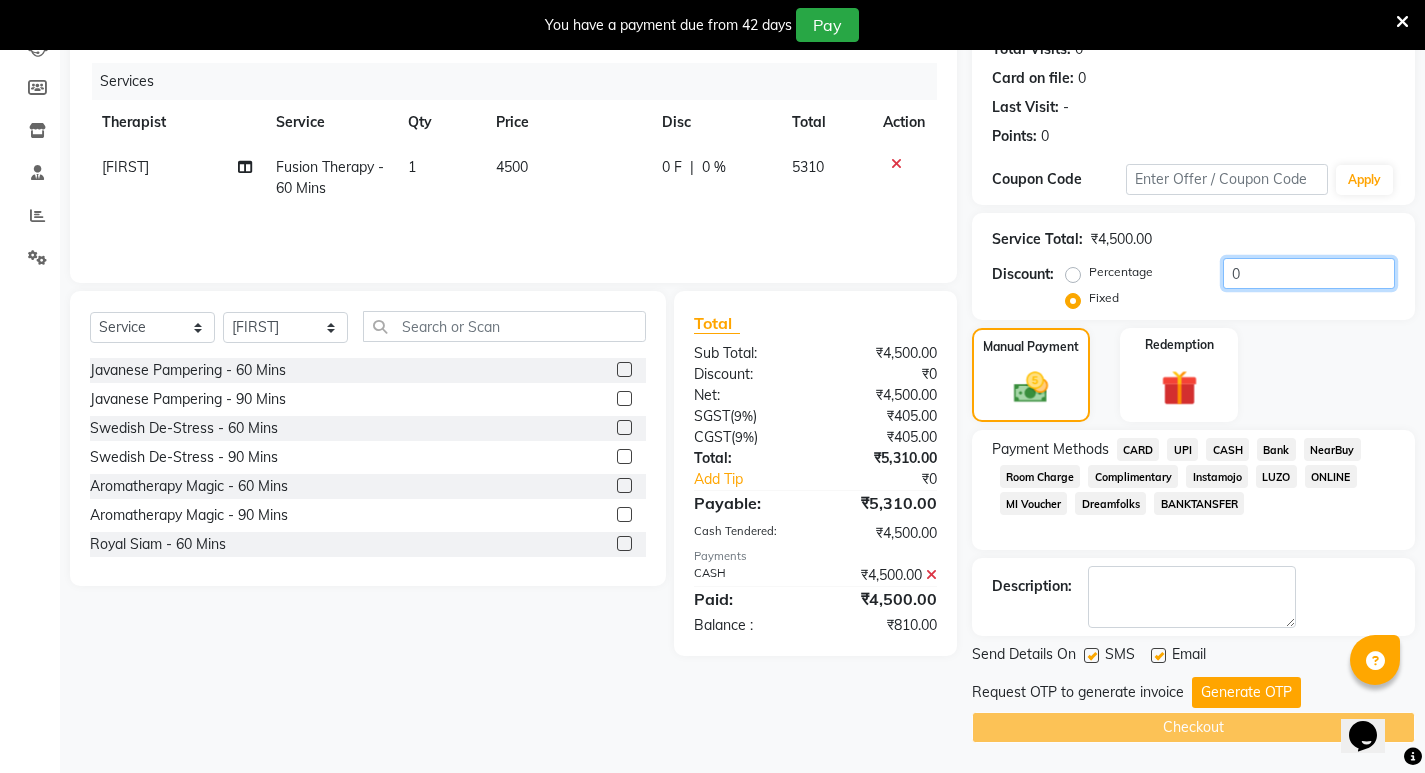 paste on "810.0" 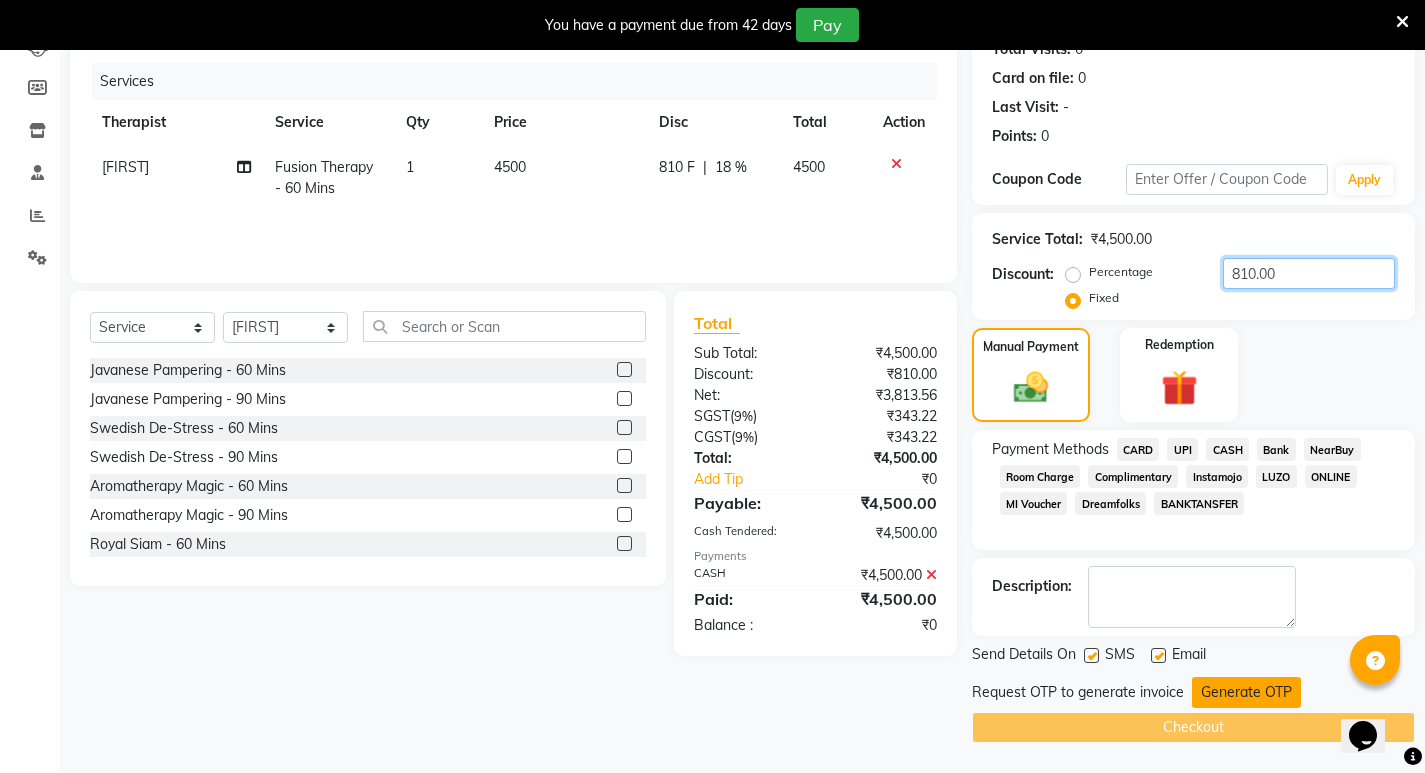 type on "810.00" 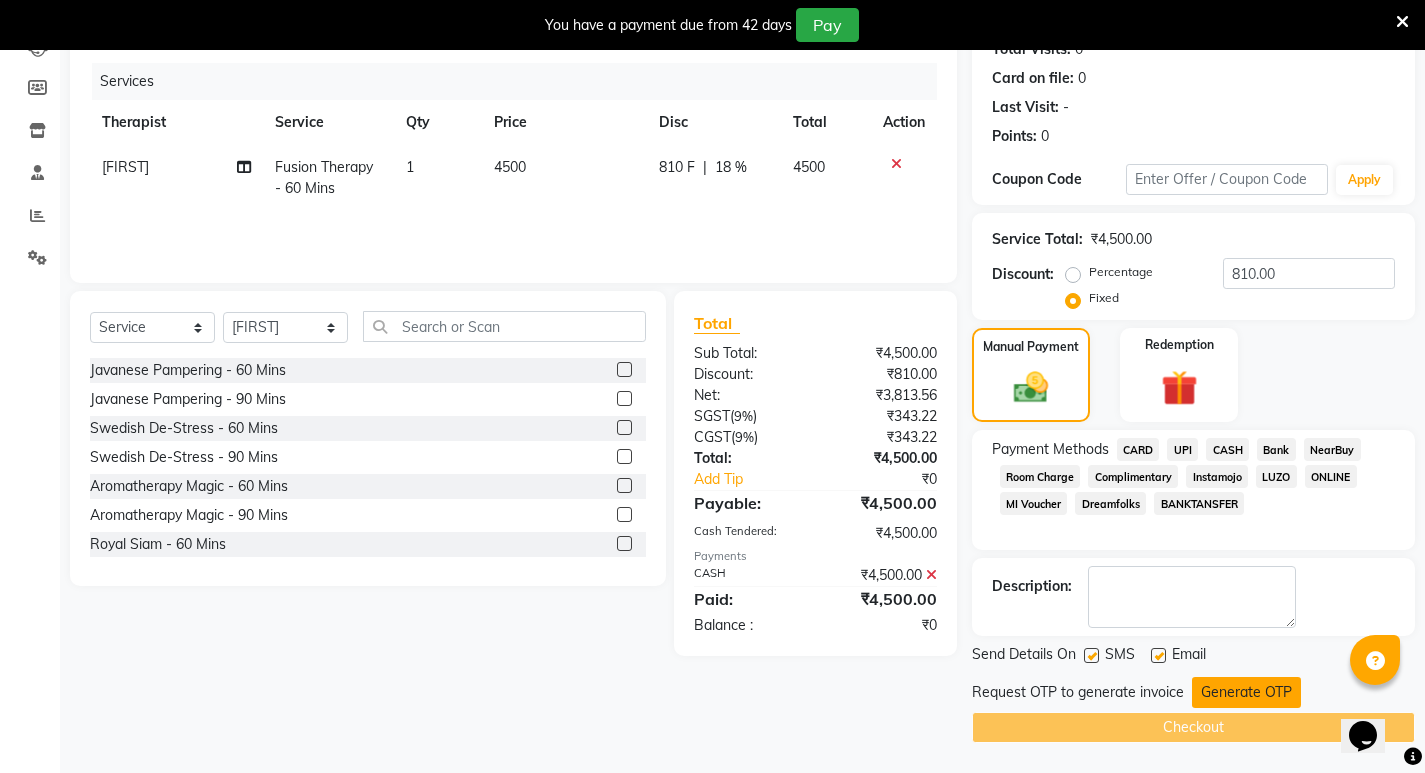 click on "Generate OTP" 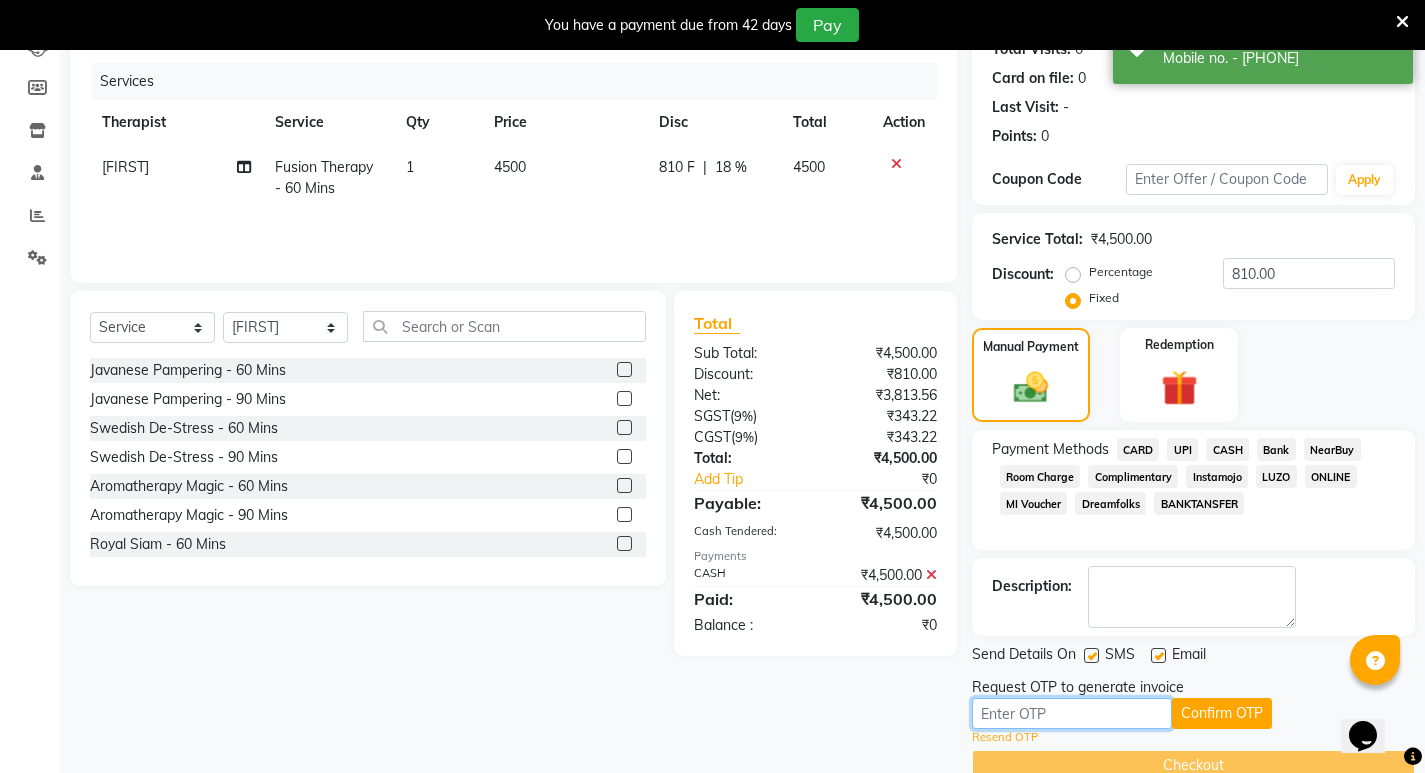 click at bounding box center (1072, 713) 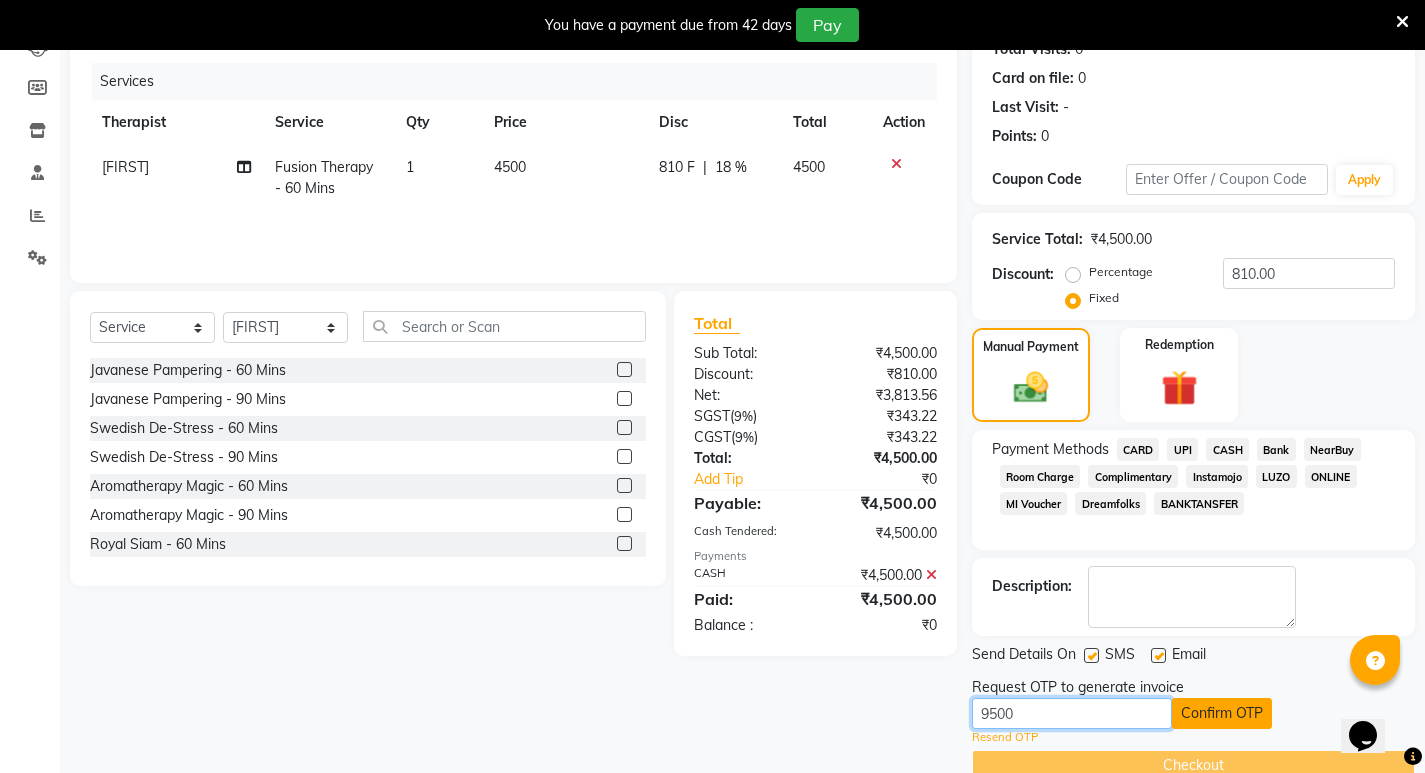 type on "9500" 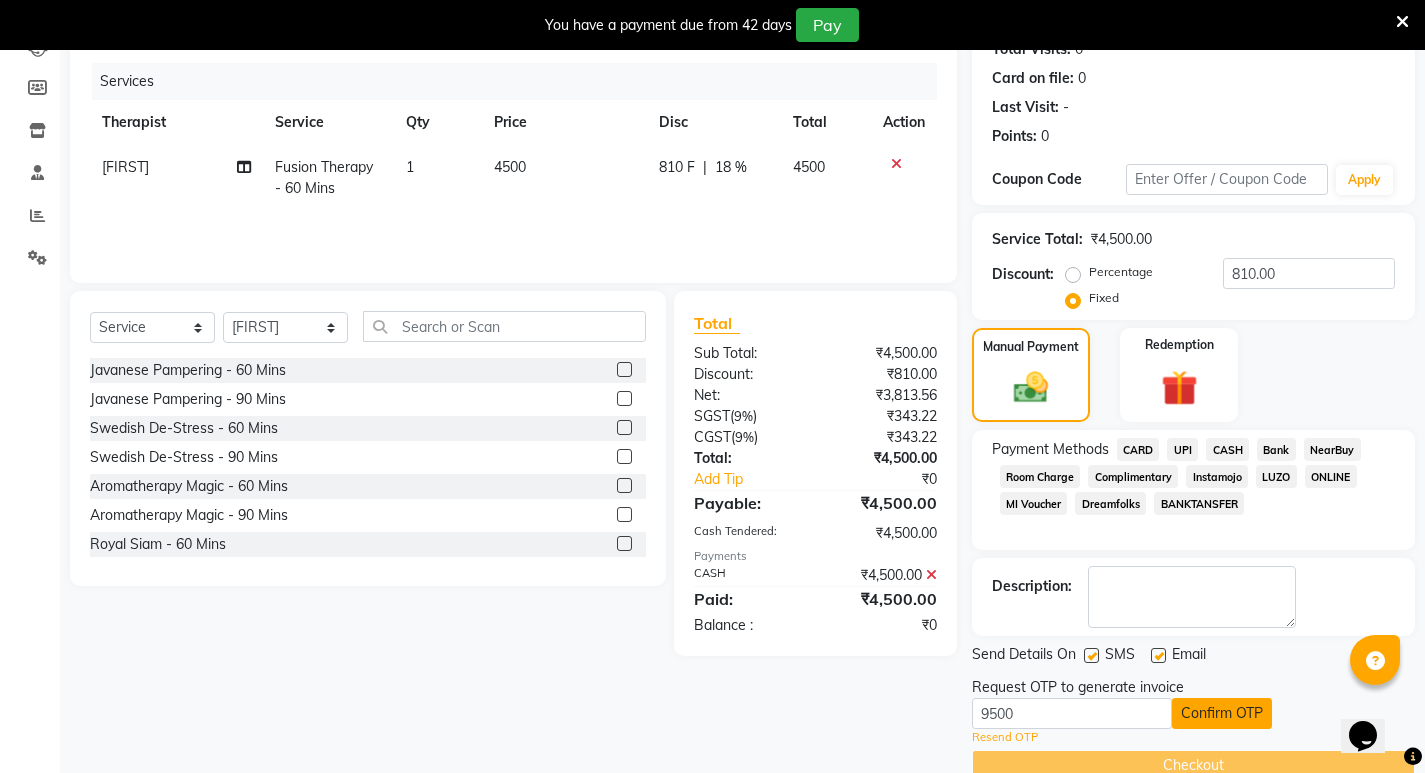 click on "Confirm OTP" 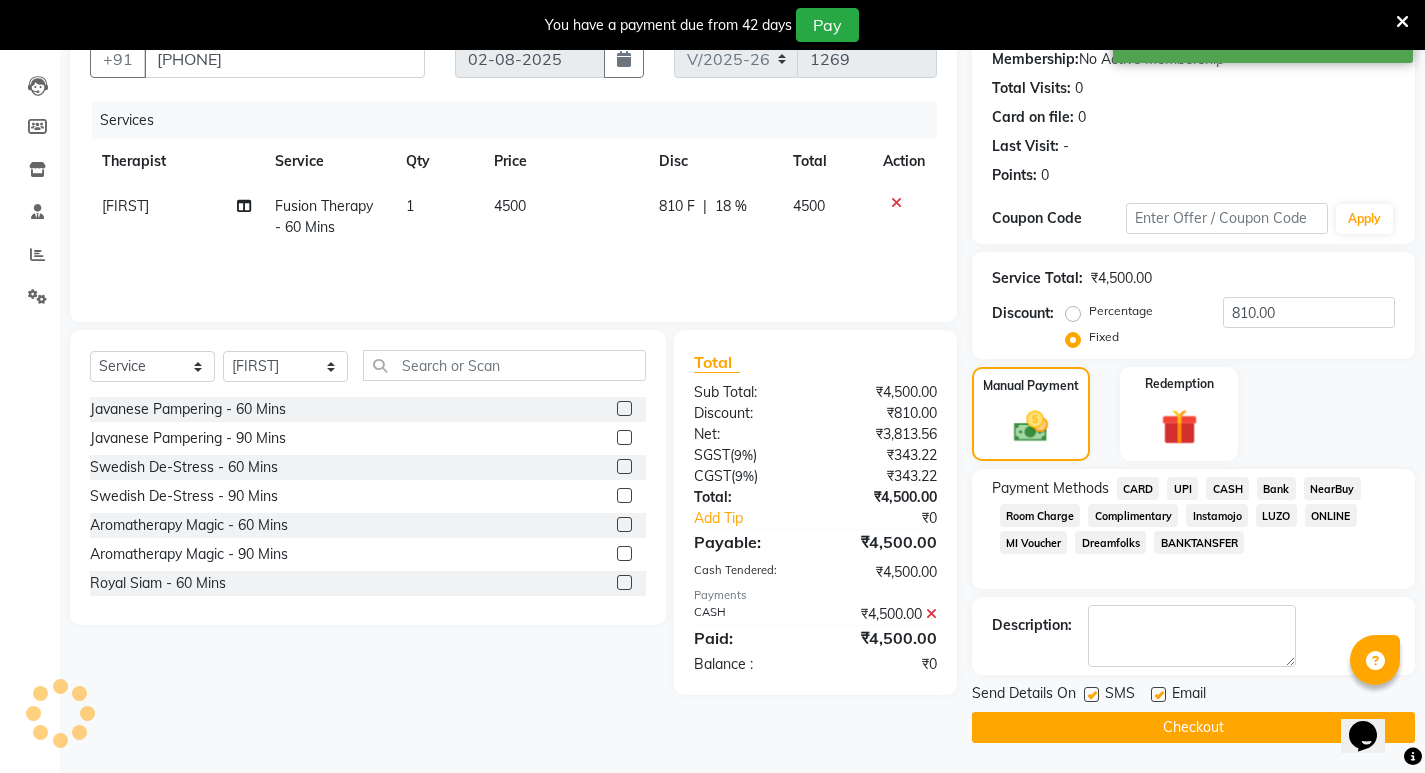 scroll, scrollTop: 196, scrollLeft: 0, axis: vertical 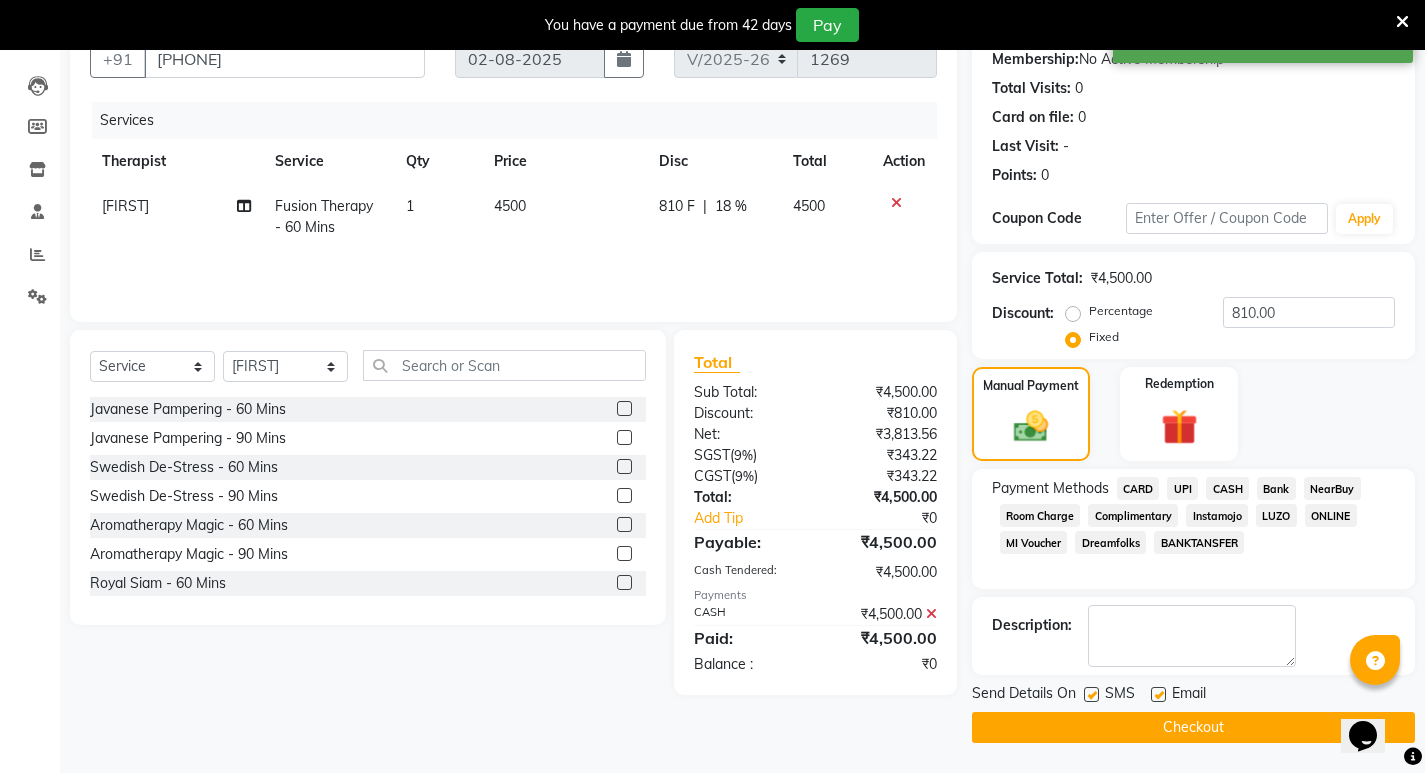 click on "Checkout" 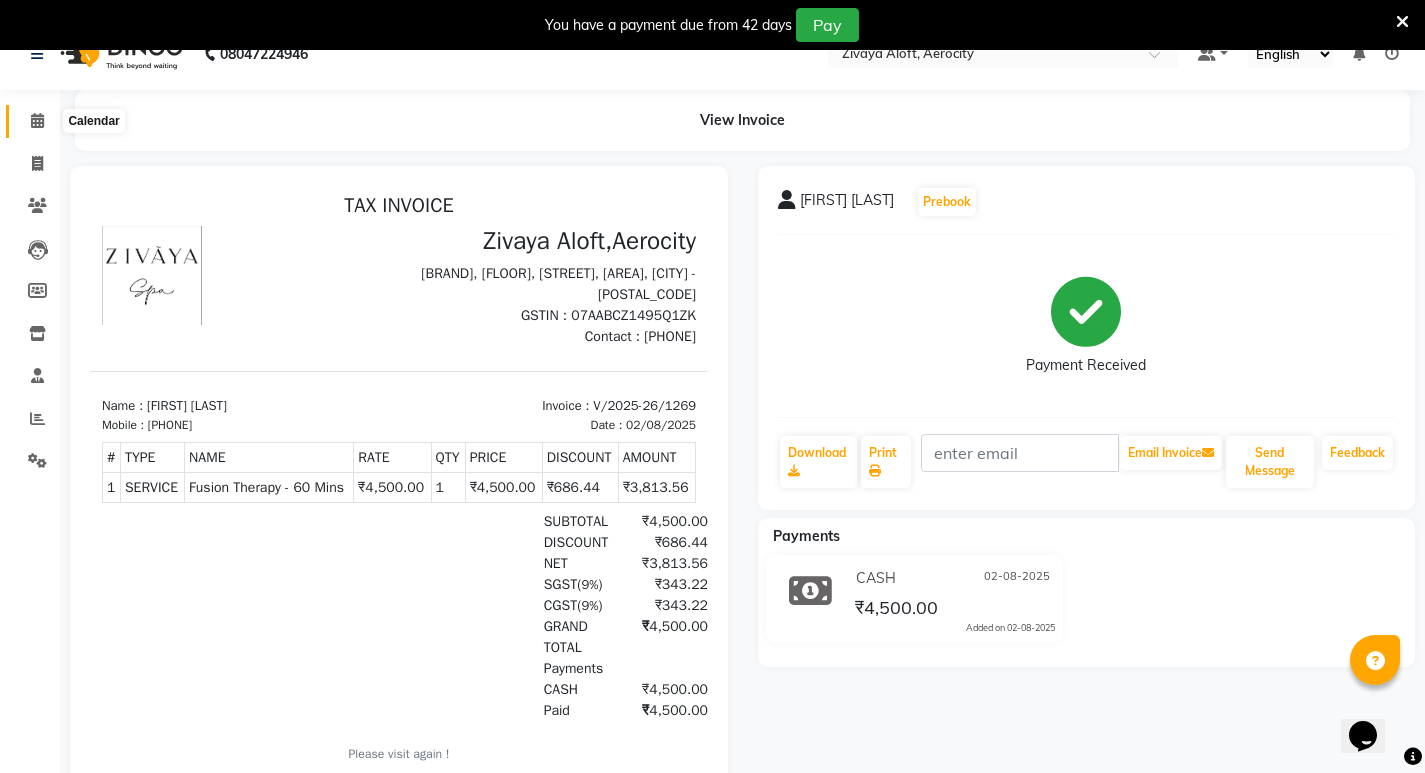 scroll, scrollTop: 0, scrollLeft: 0, axis: both 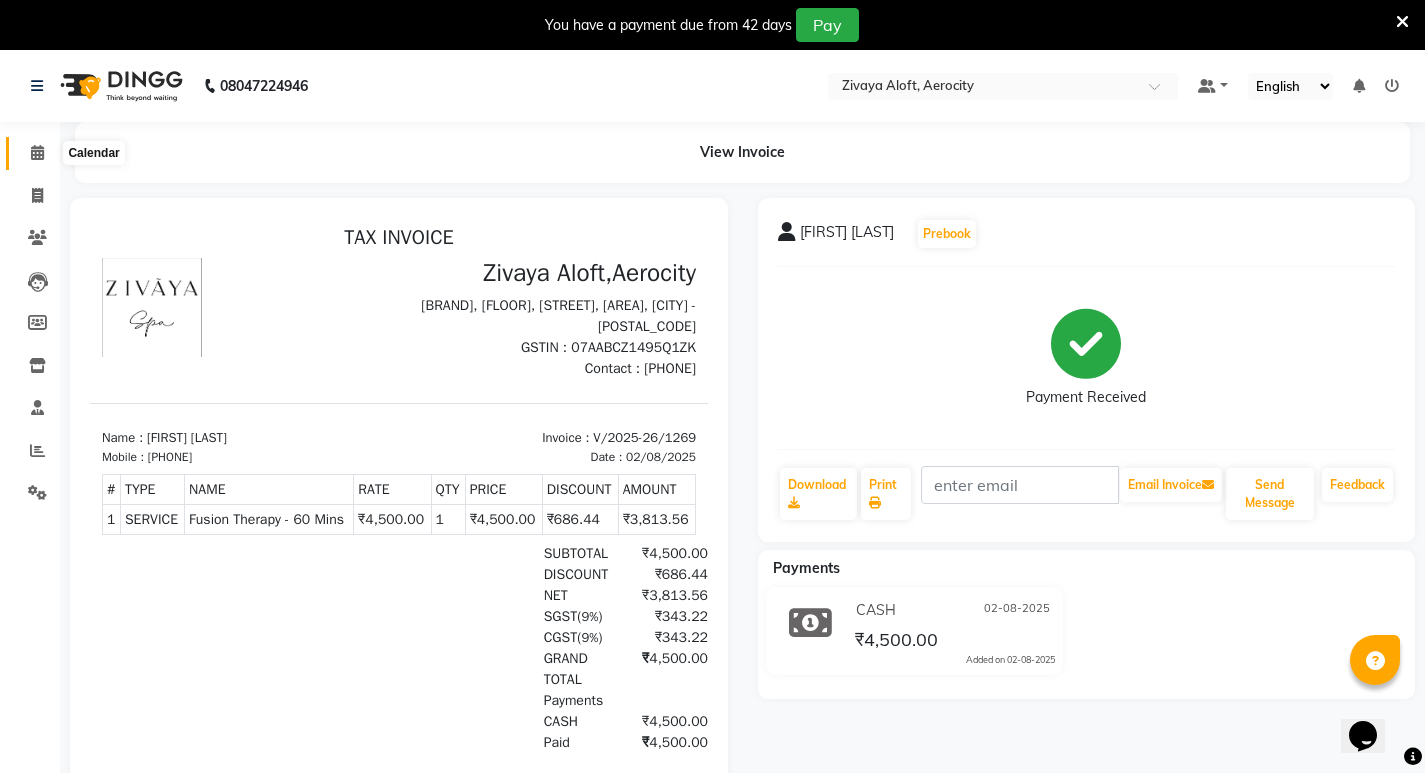 click 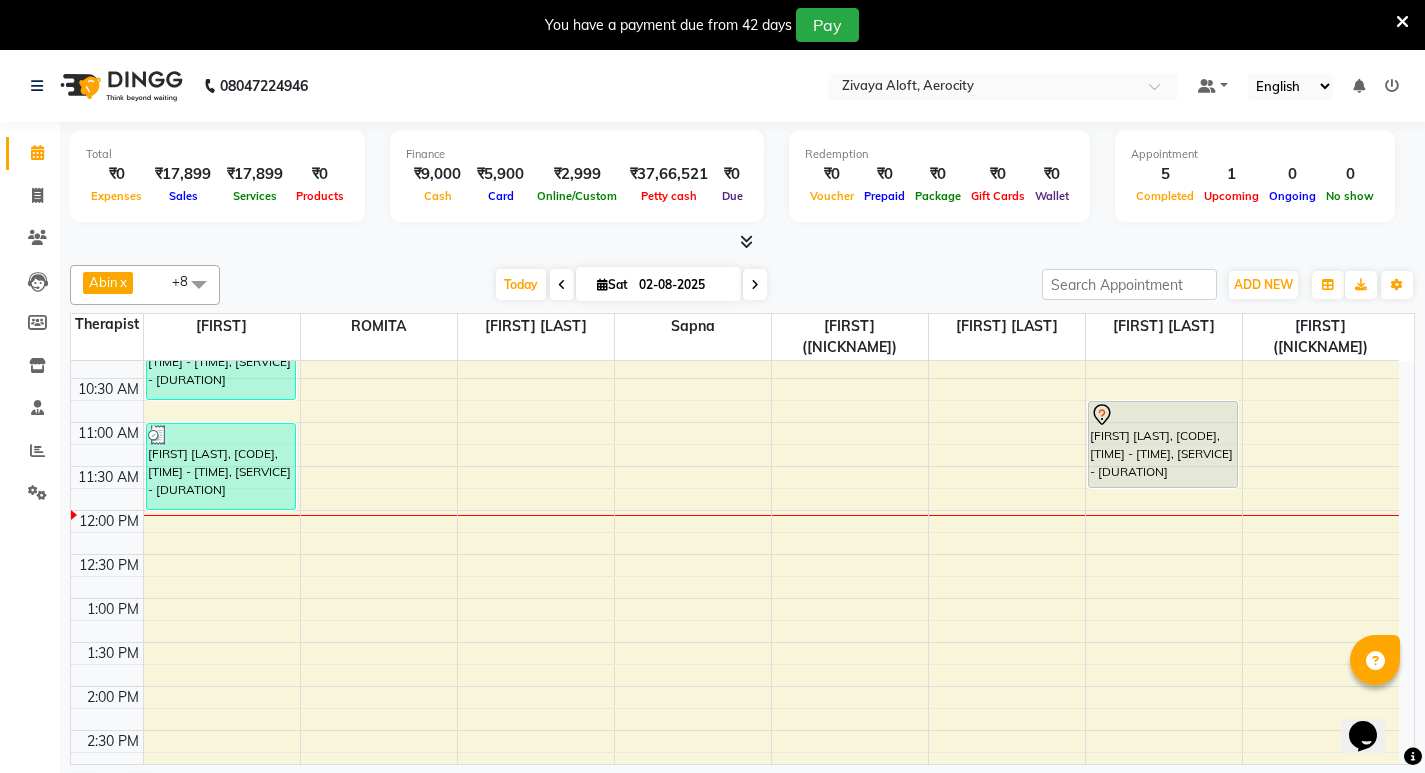 scroll, scrollTop: 300, scrollLeft: 0, axis: vertical 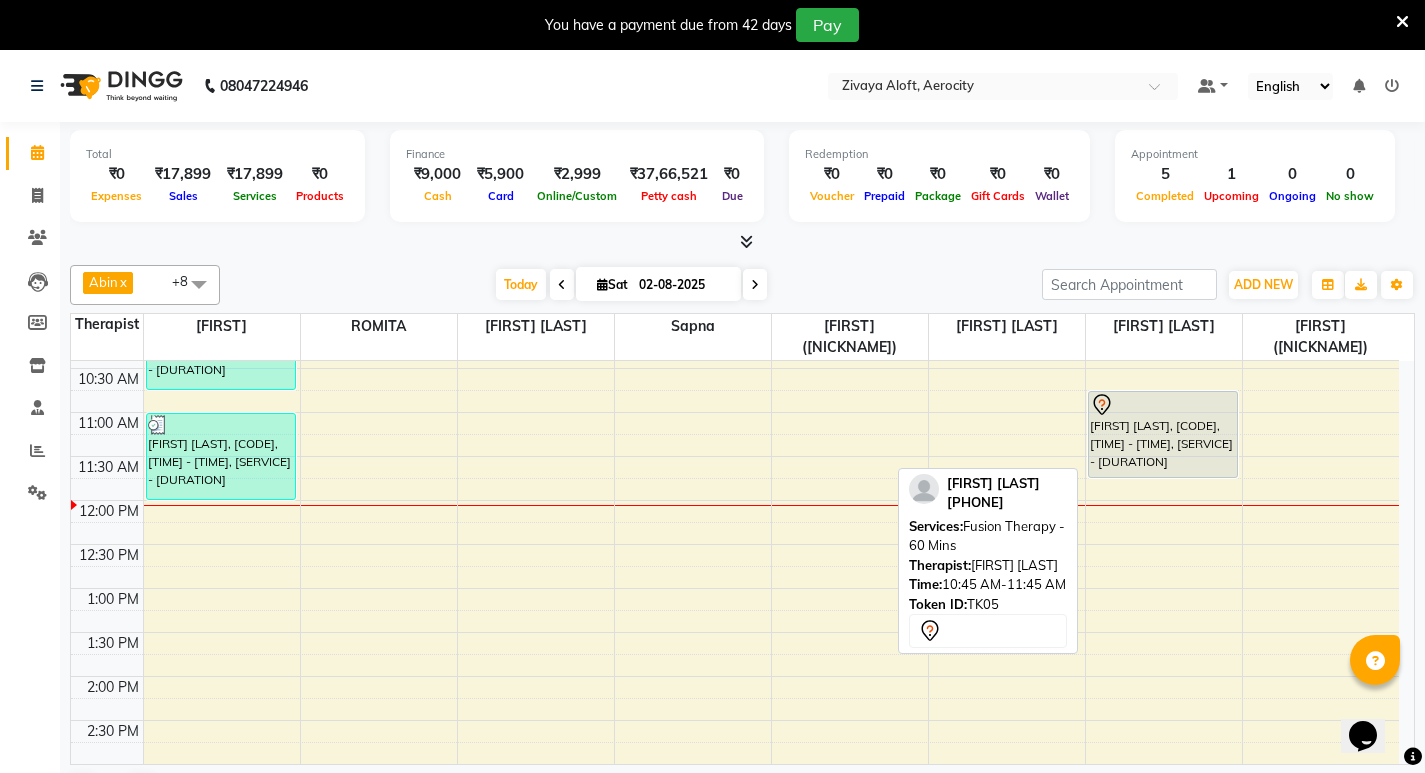click on "[FIRST] [LAST], [CODE], [TIME] - [TIME], [SERVICE] - [DURATION]" at bounding box center [1163, 434] 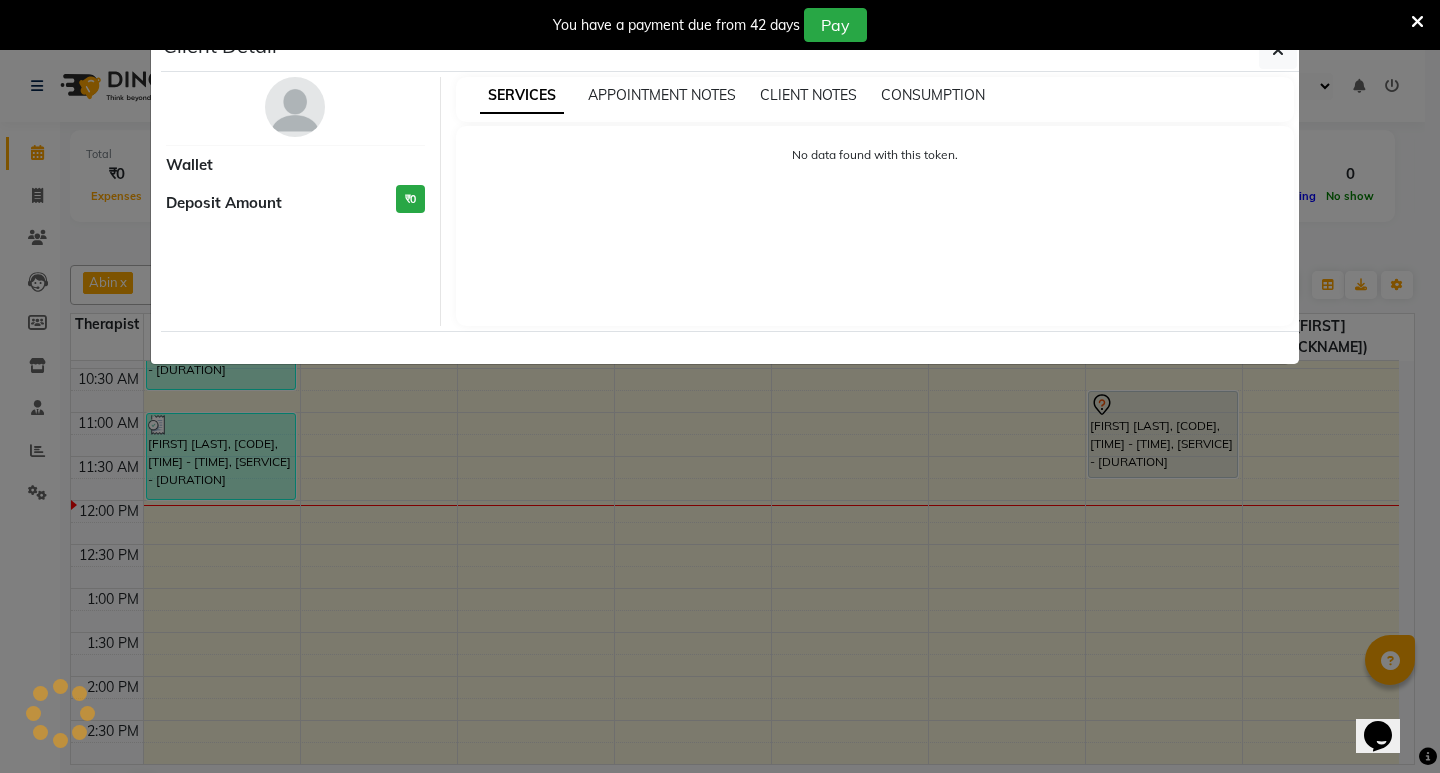 select on "7" 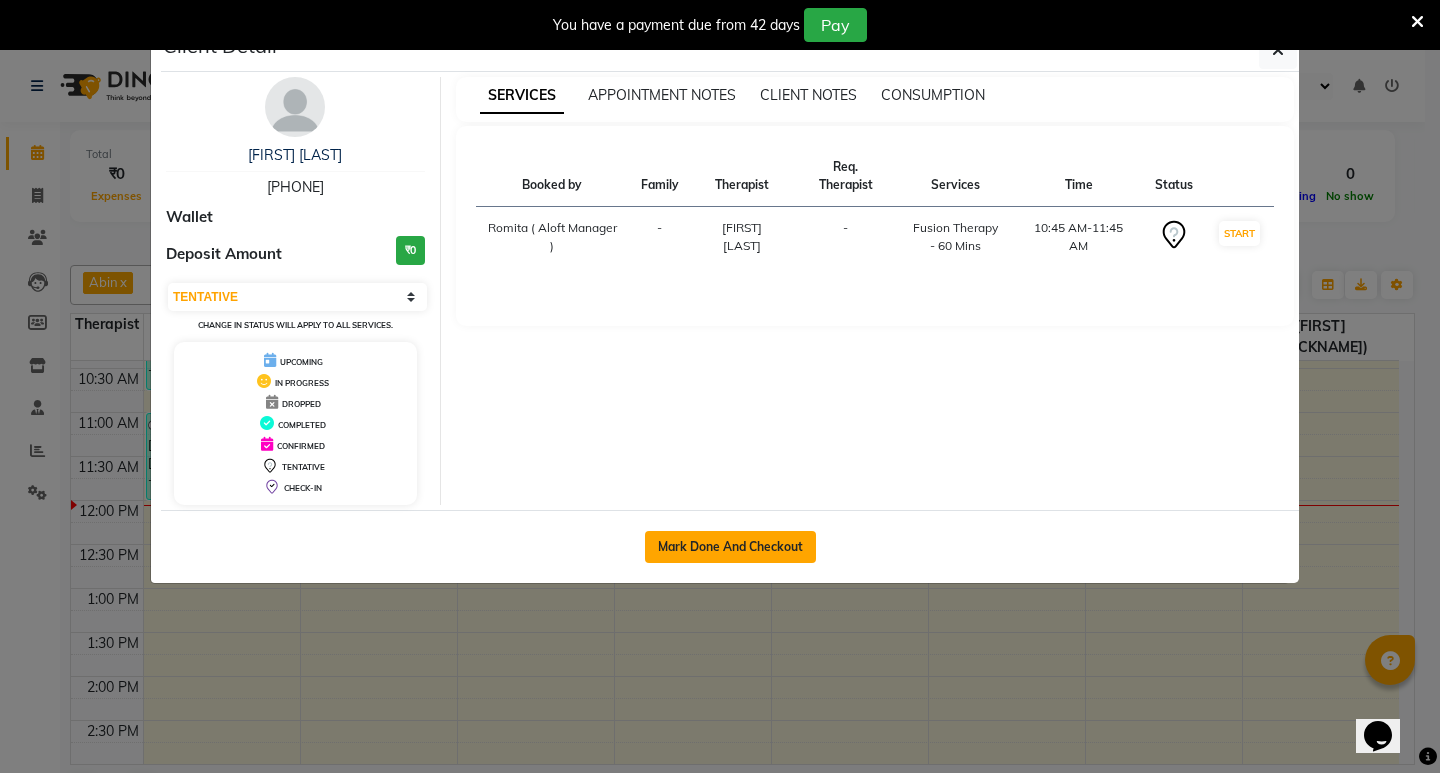 click on "Mark Done And Checkout" 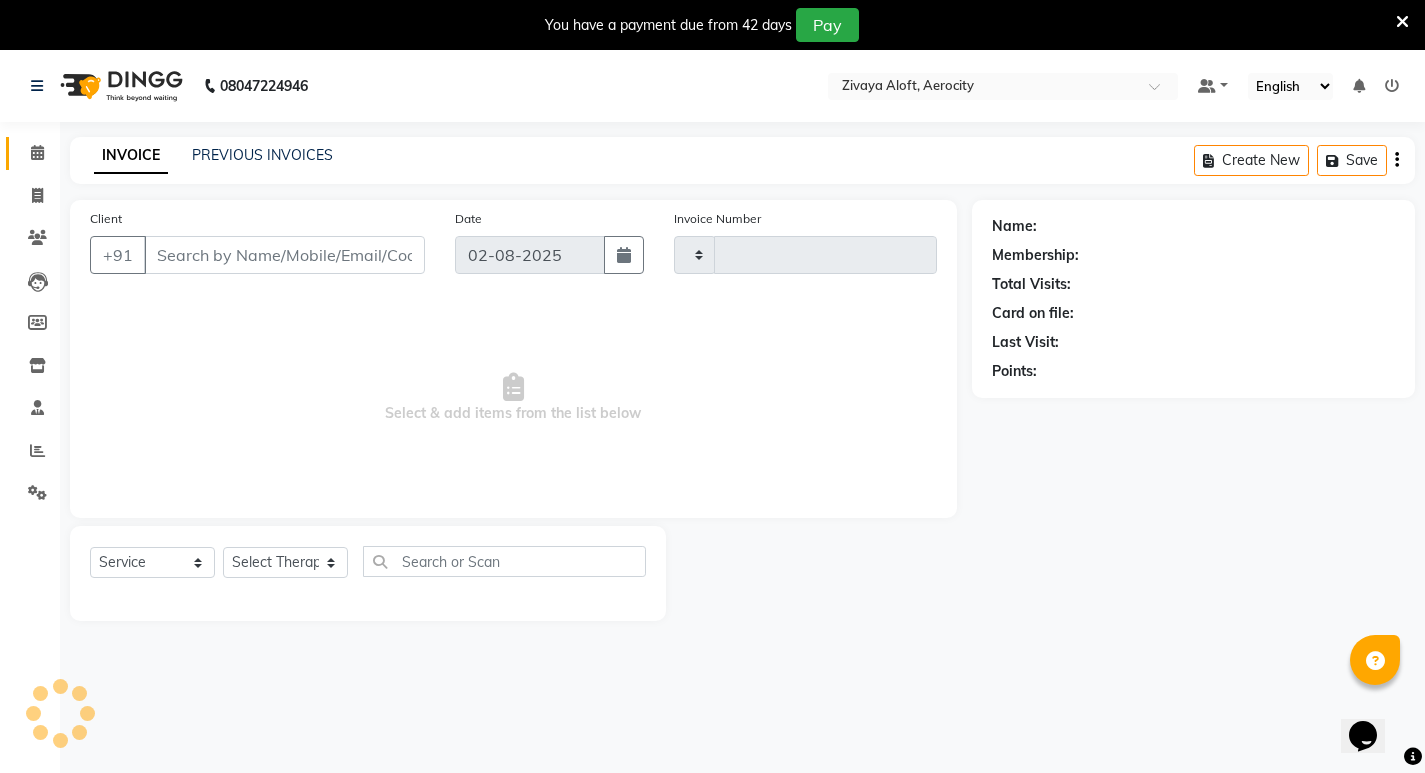type on "1270" 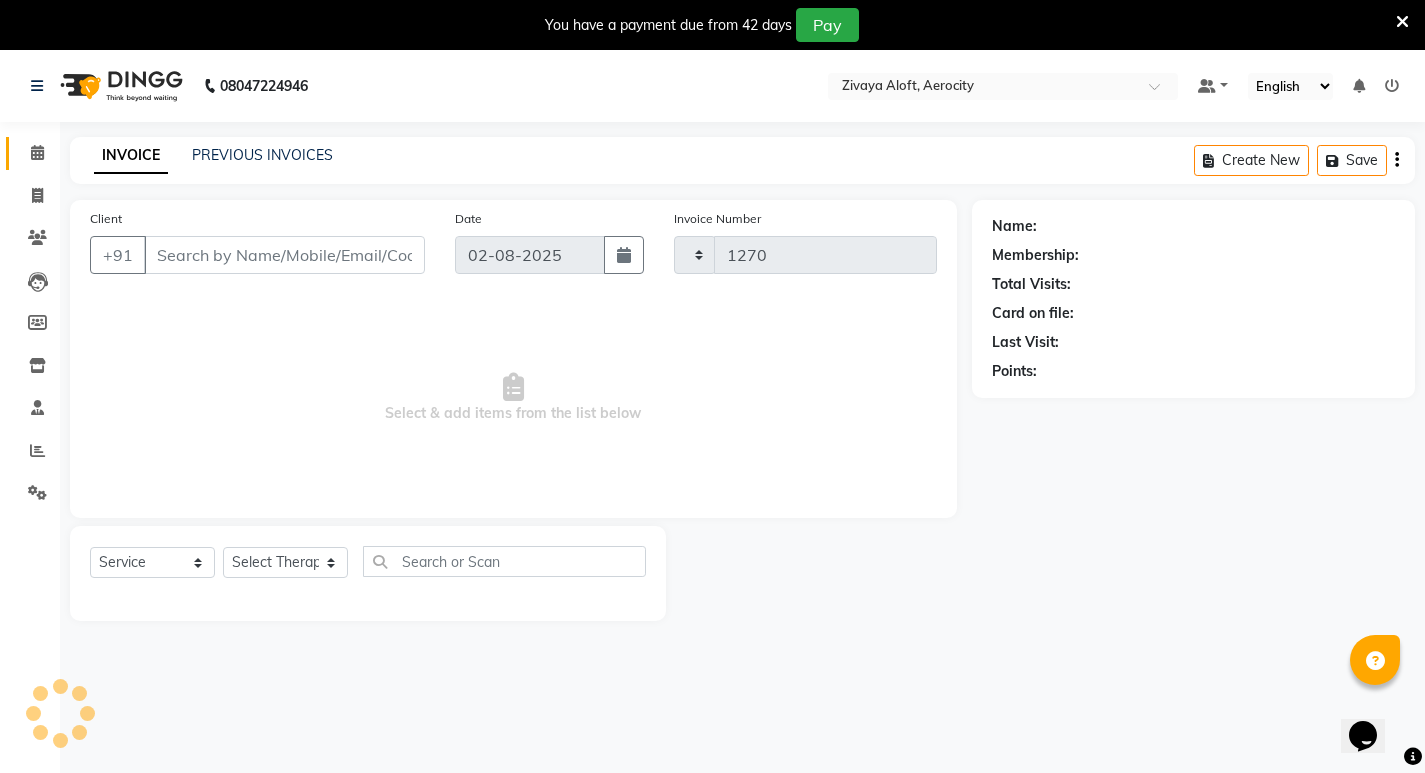 select on "6403" 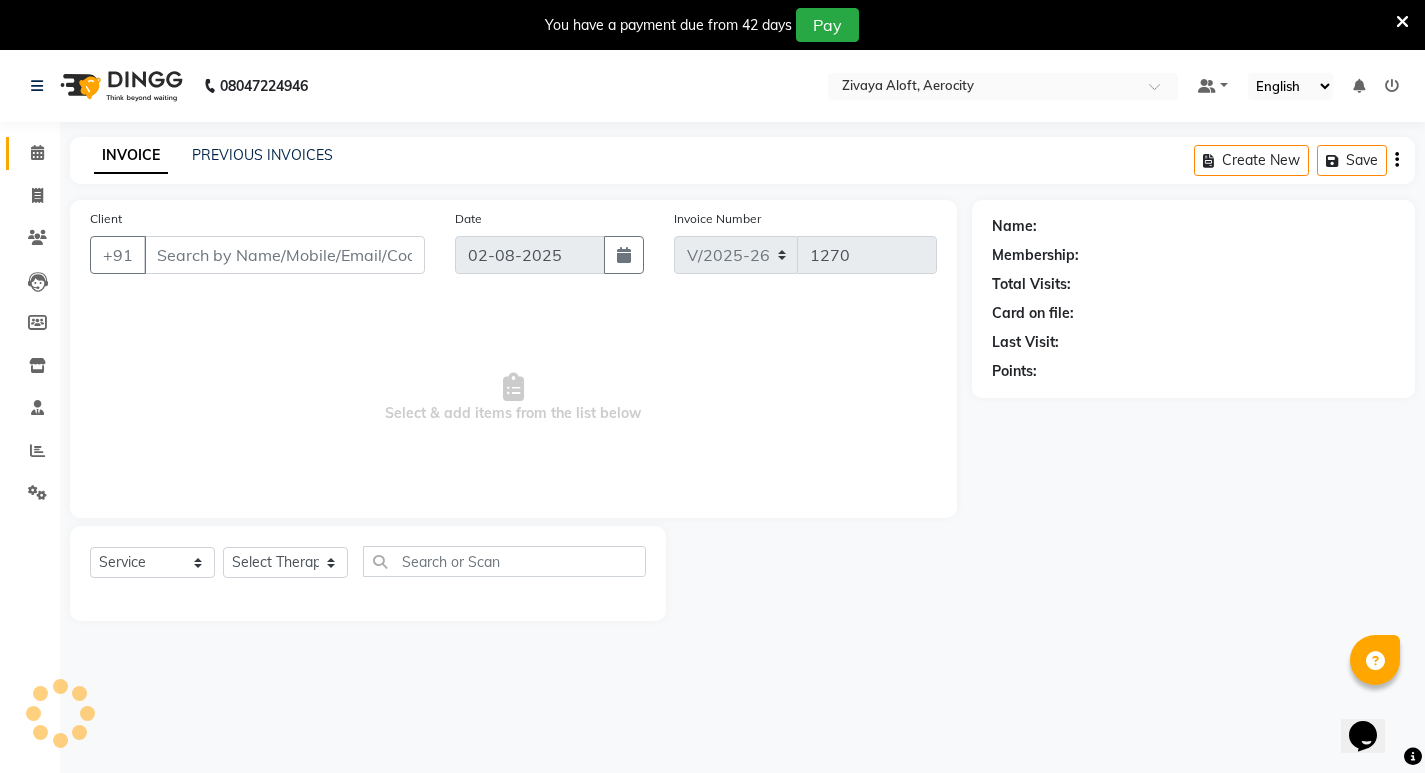 scroll, scrollTop: 50, scrollLeft: 0, axis: vertical 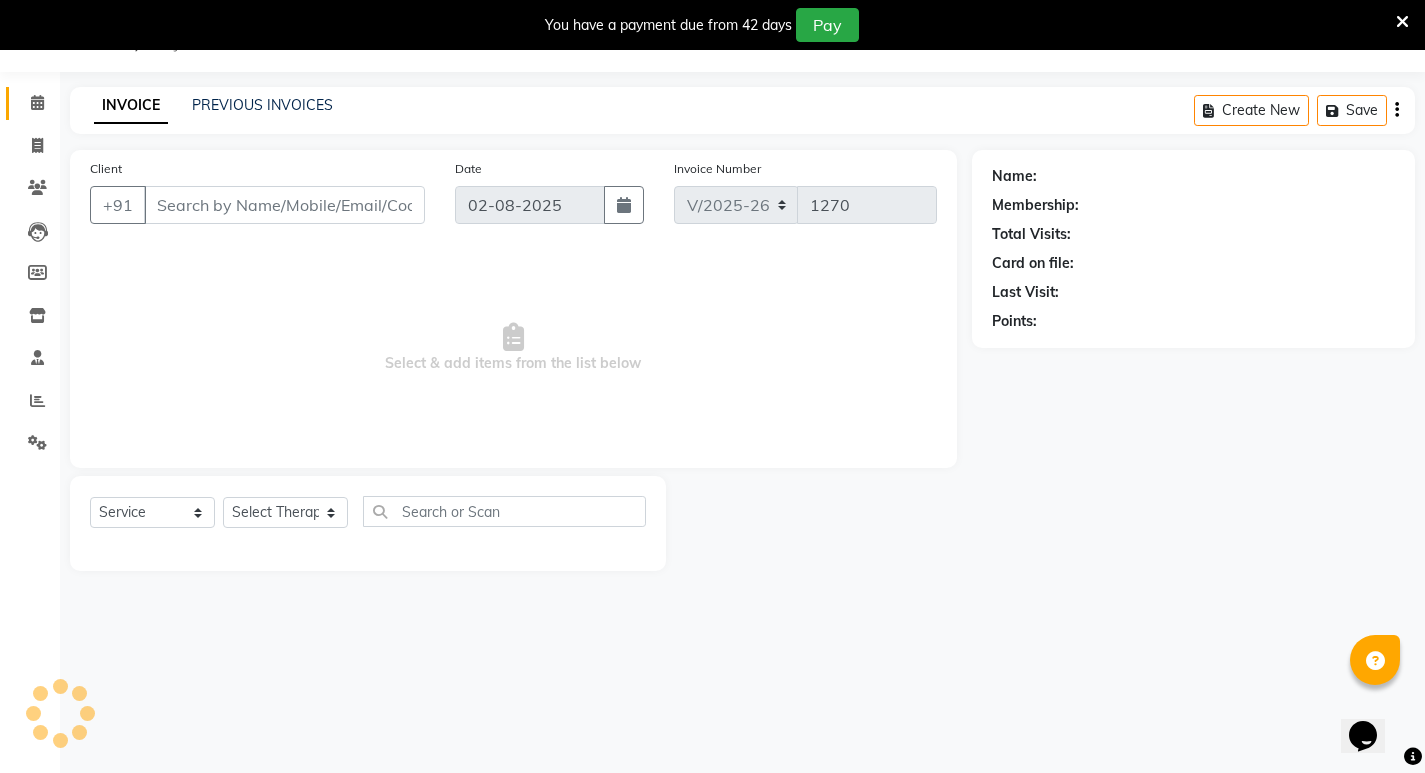 type on "[PHONE]" 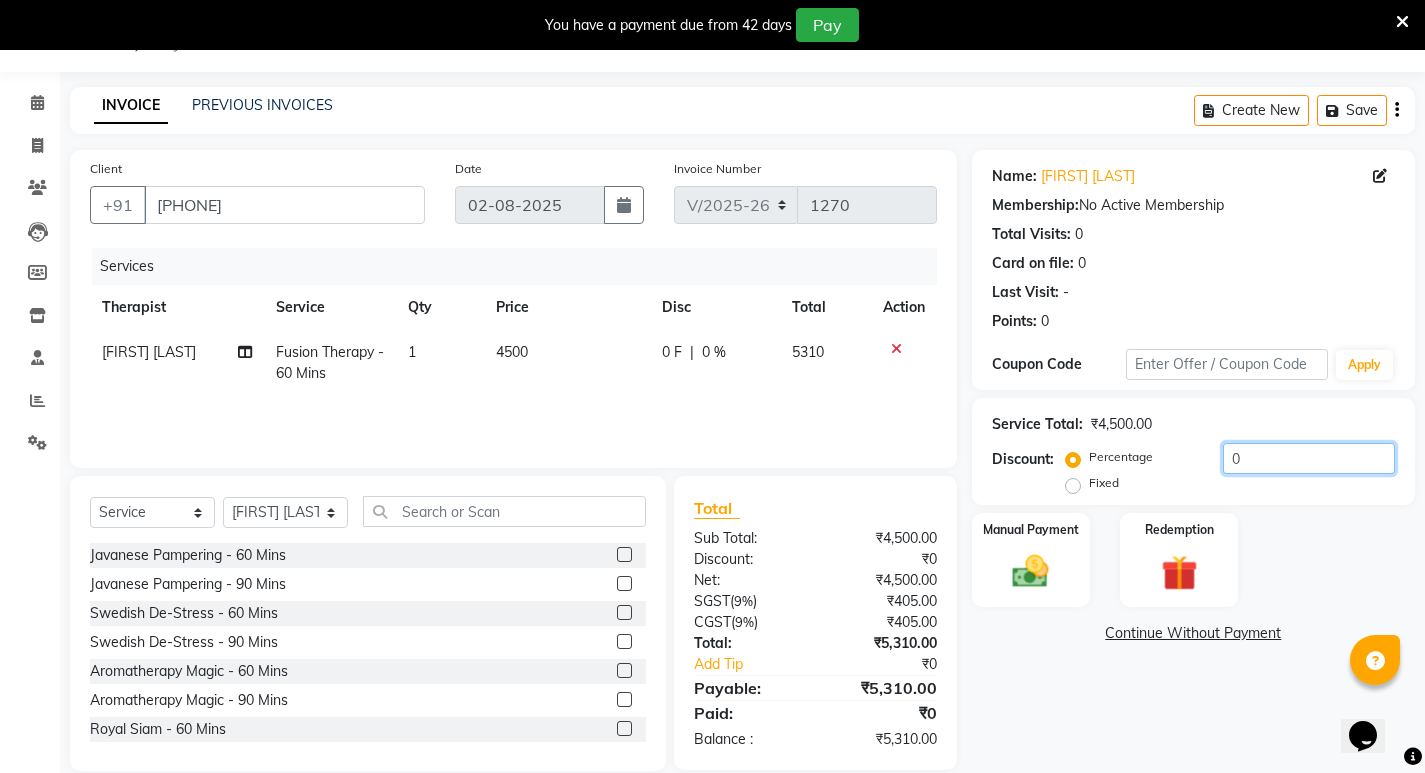 drag, startPoint x: 1246, startPoint y: 461, endPoint x: 1208, endPoint y: 454, distance: 38.63936 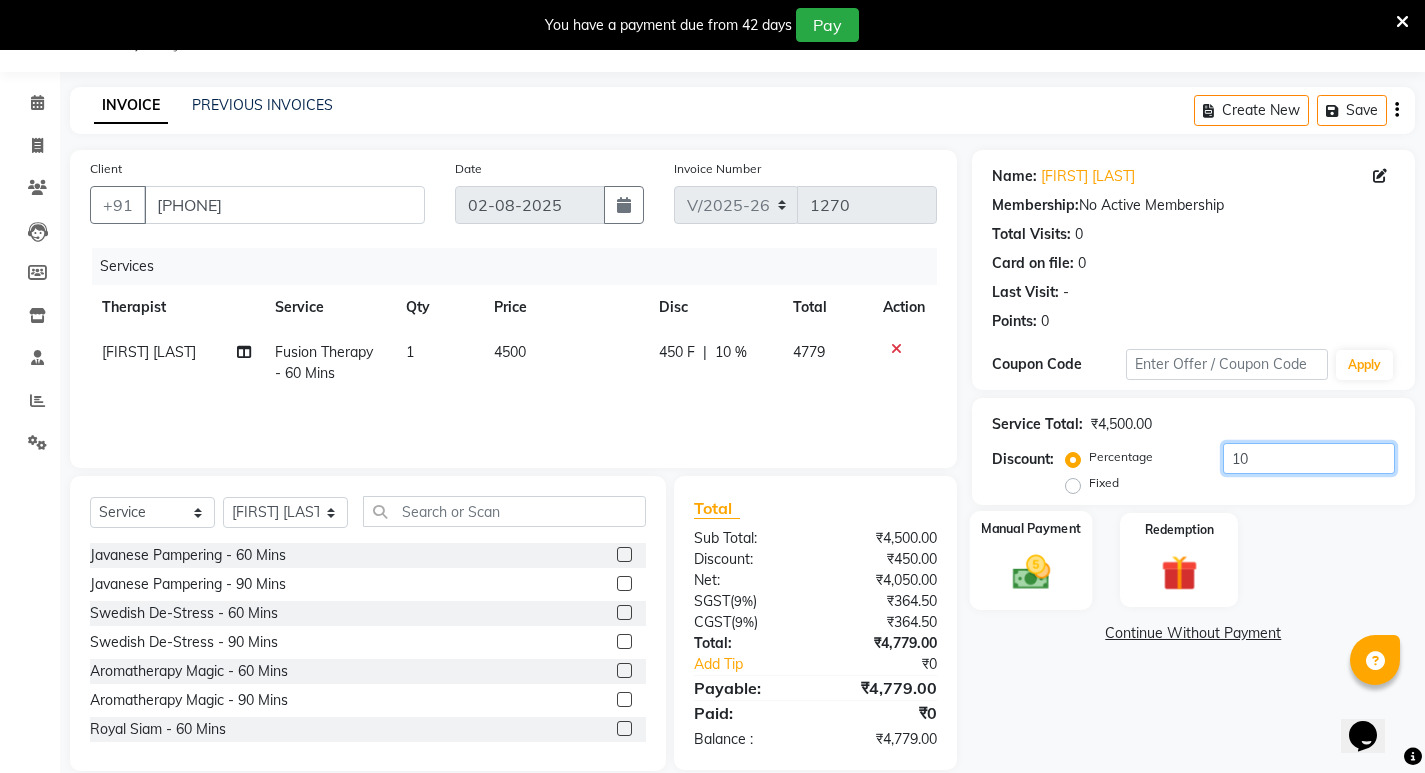 type on "10" 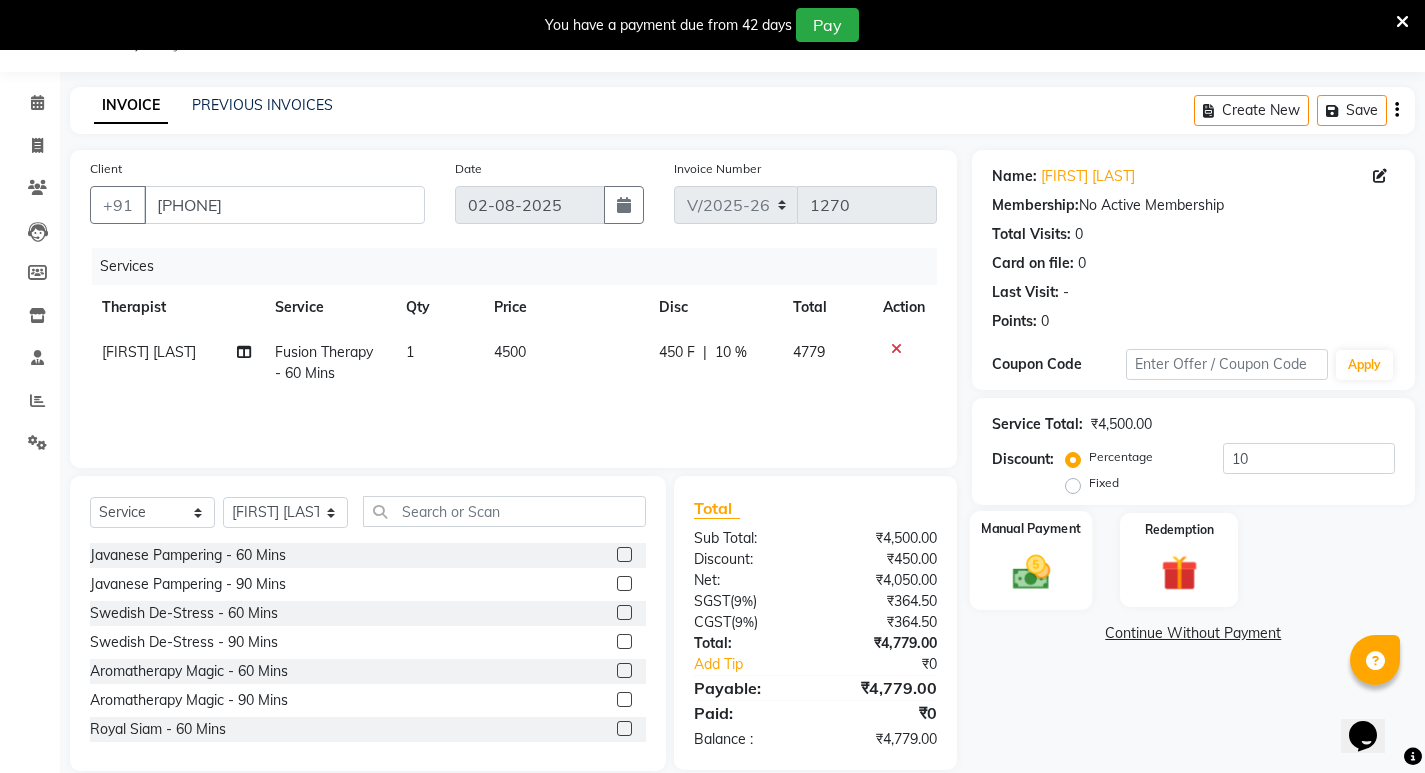 click 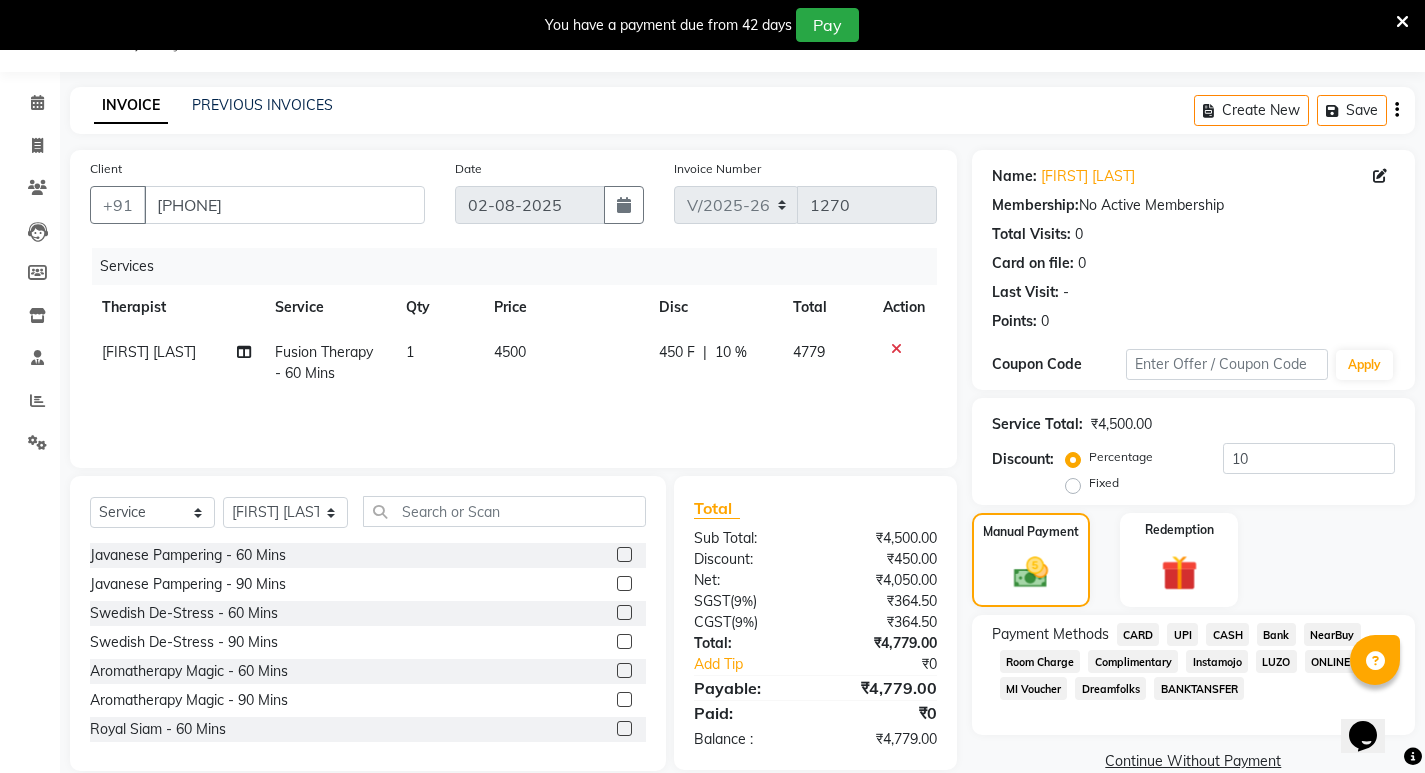 click on "UPI" 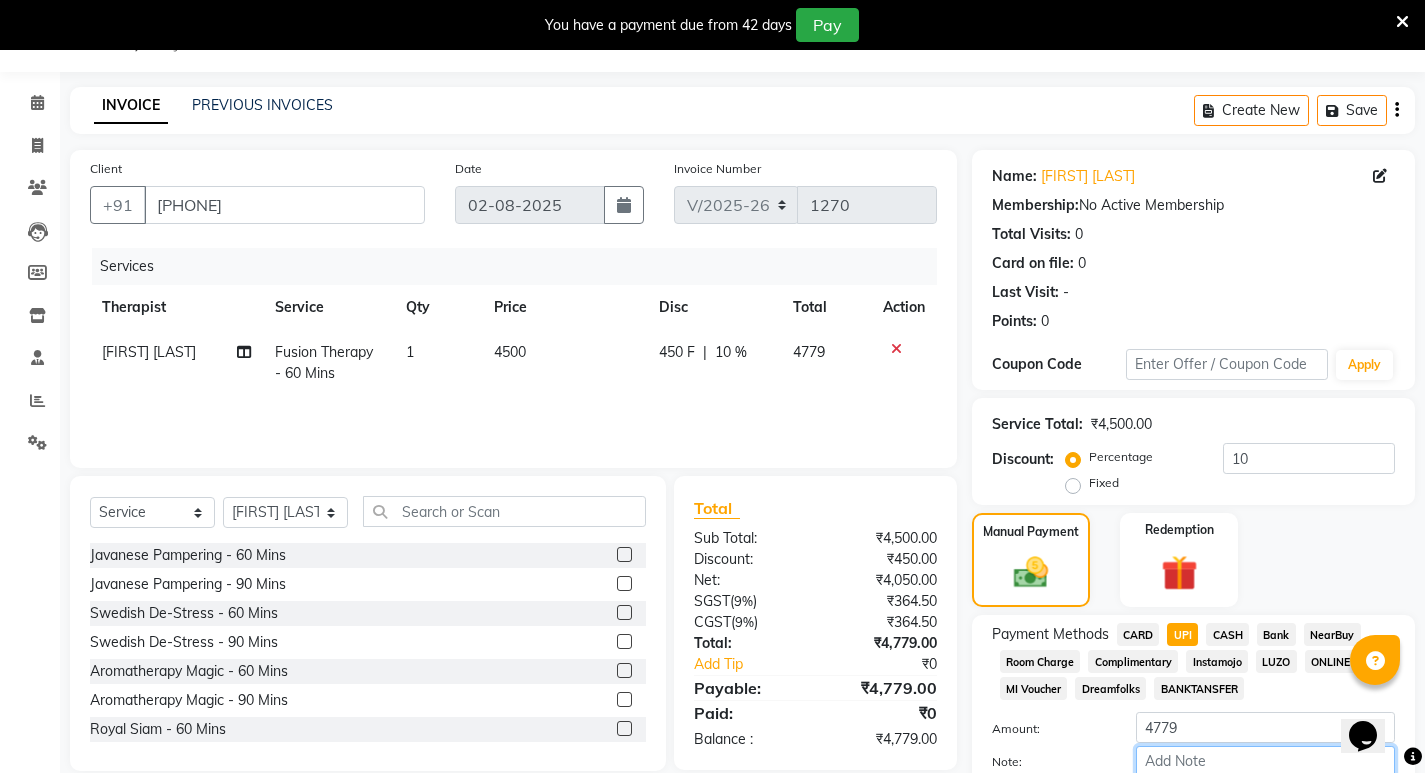 scroll, scrollTop: 166, scrollLeft: 0, axis: vertical 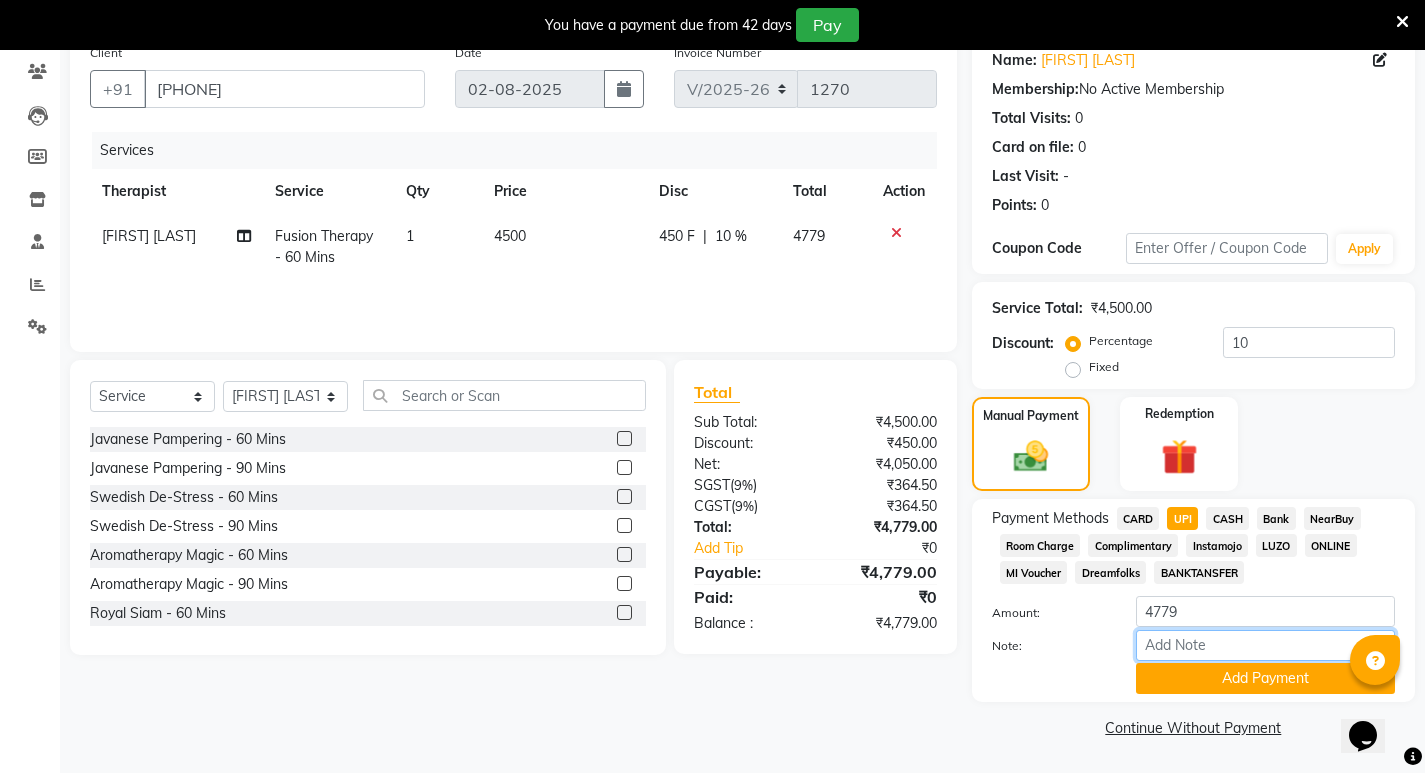 click on "Note:" at bounding box center (1265, 645) 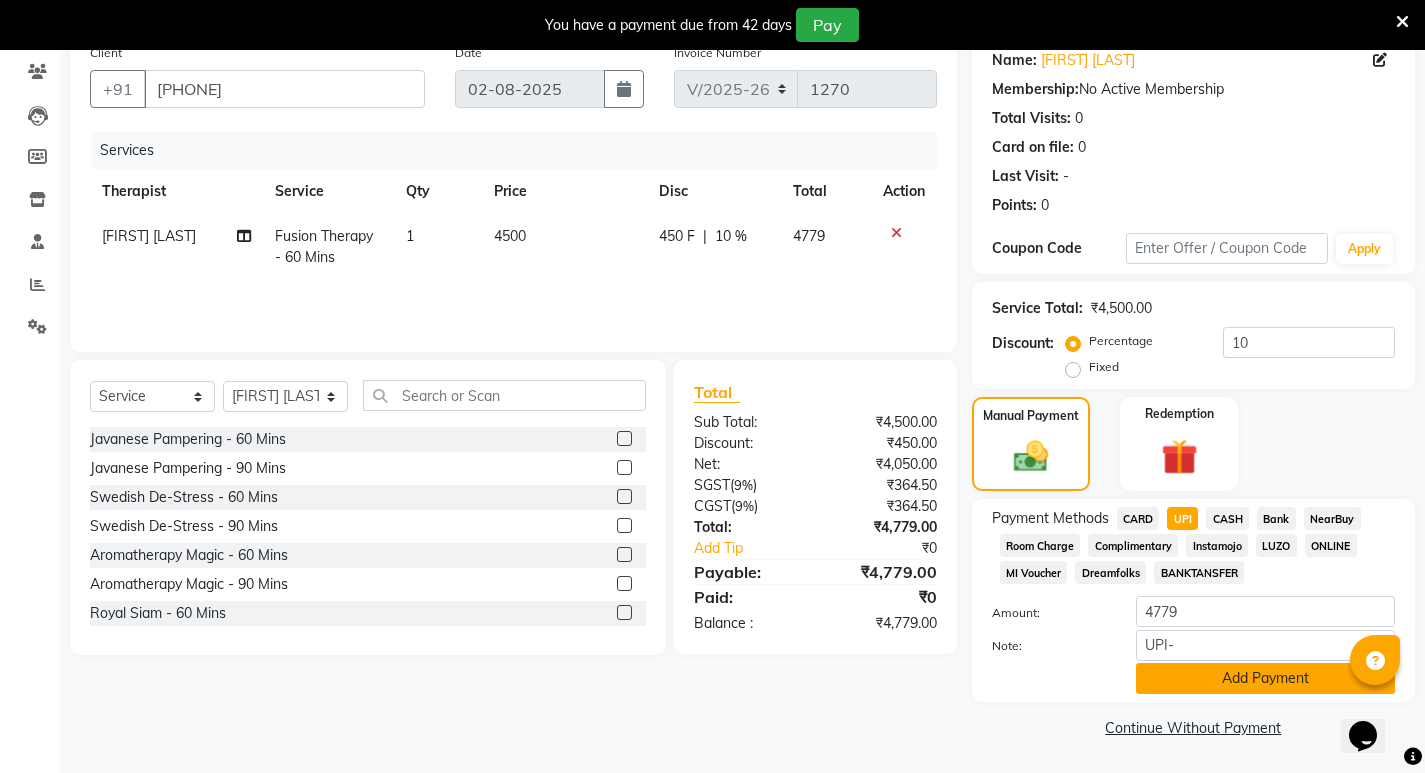 click on "Add Payment" 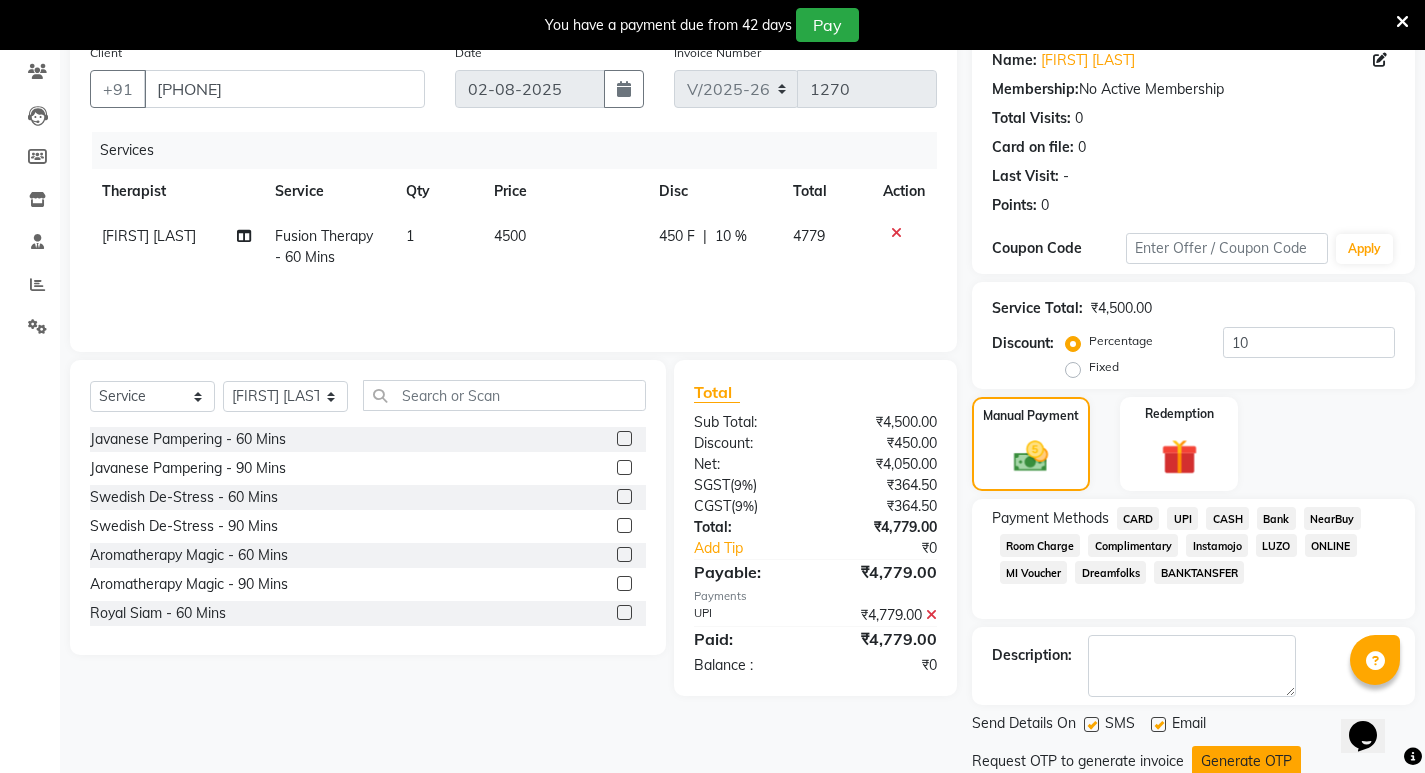 click on "Generate OTP" 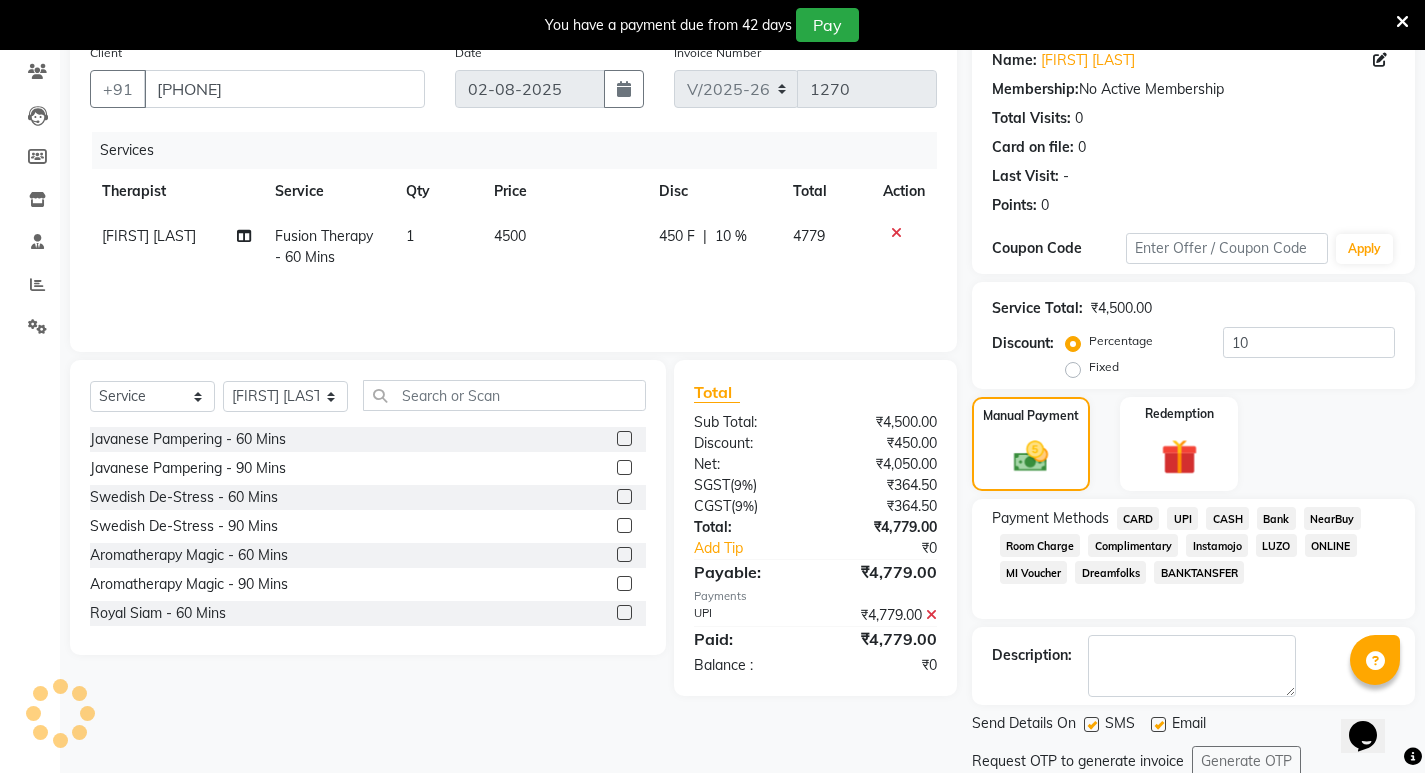scroll, scrollTop: 235, scrollLeft: 0, axis: vertical 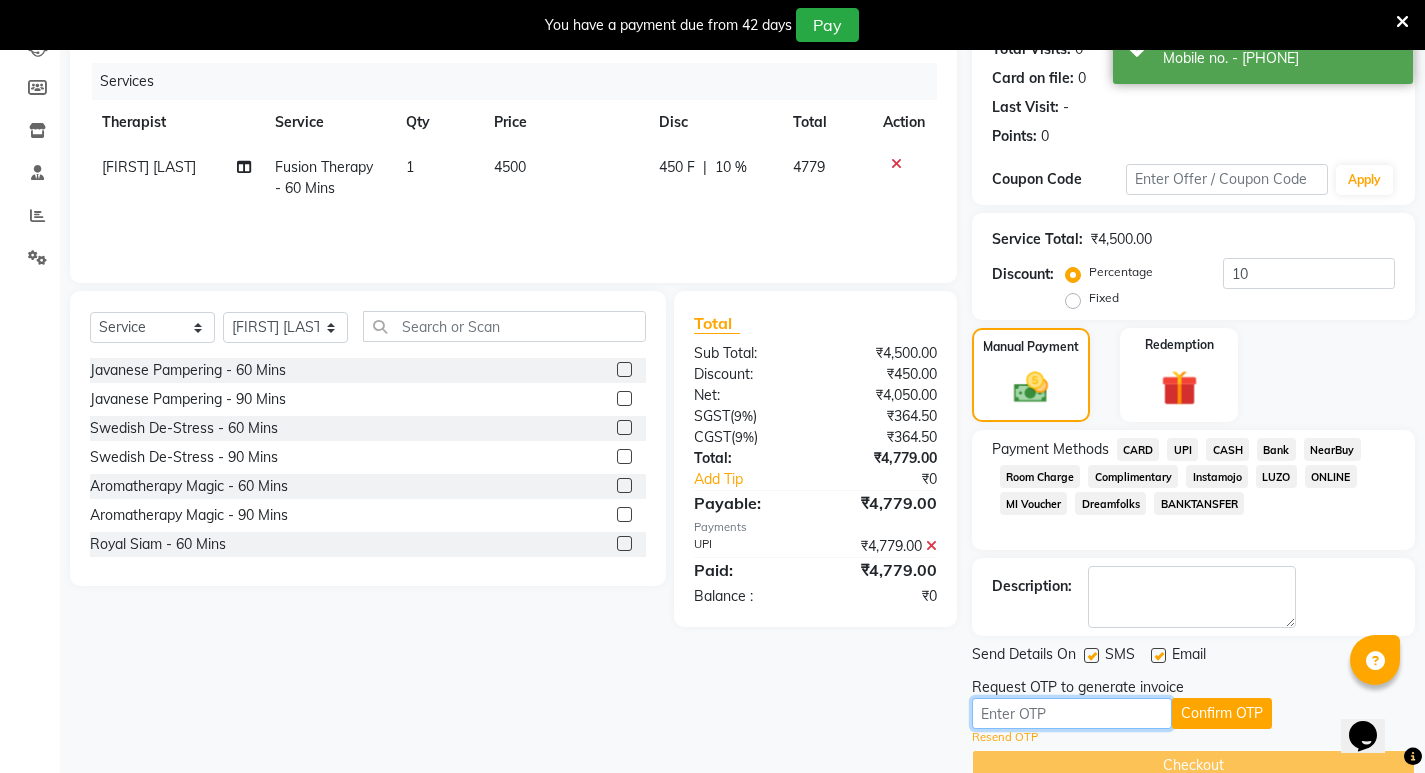 click at bounding box center [1072, 713] 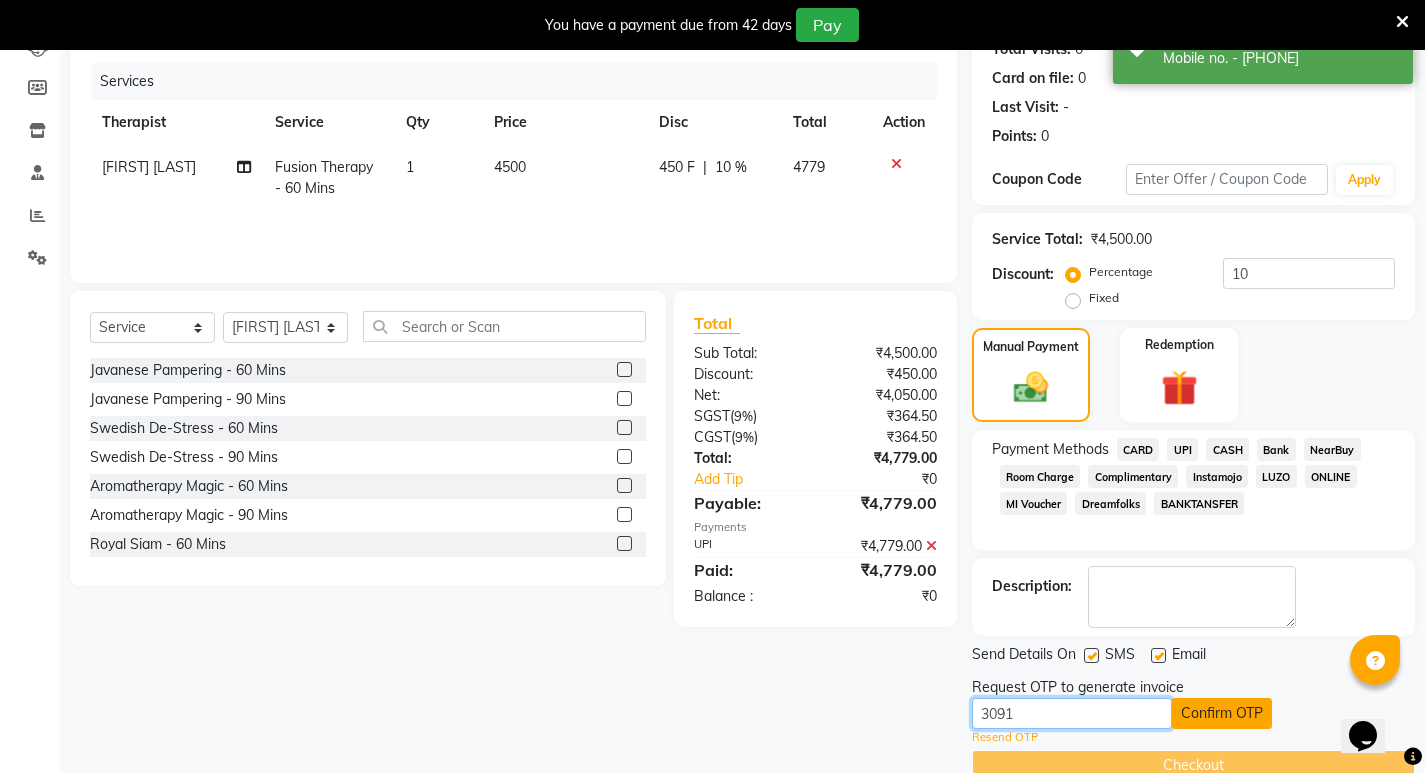 type on "3091" 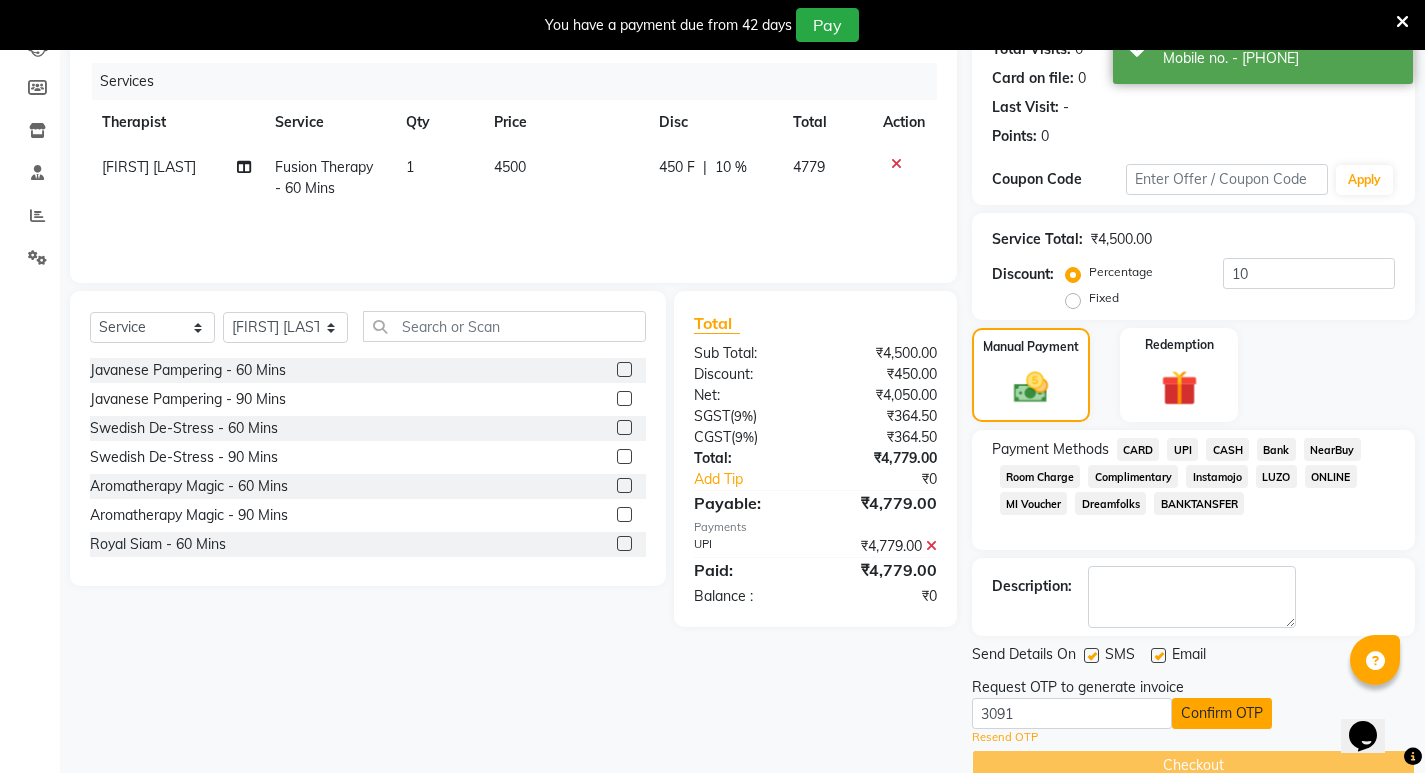 click on "Confirm OTP" 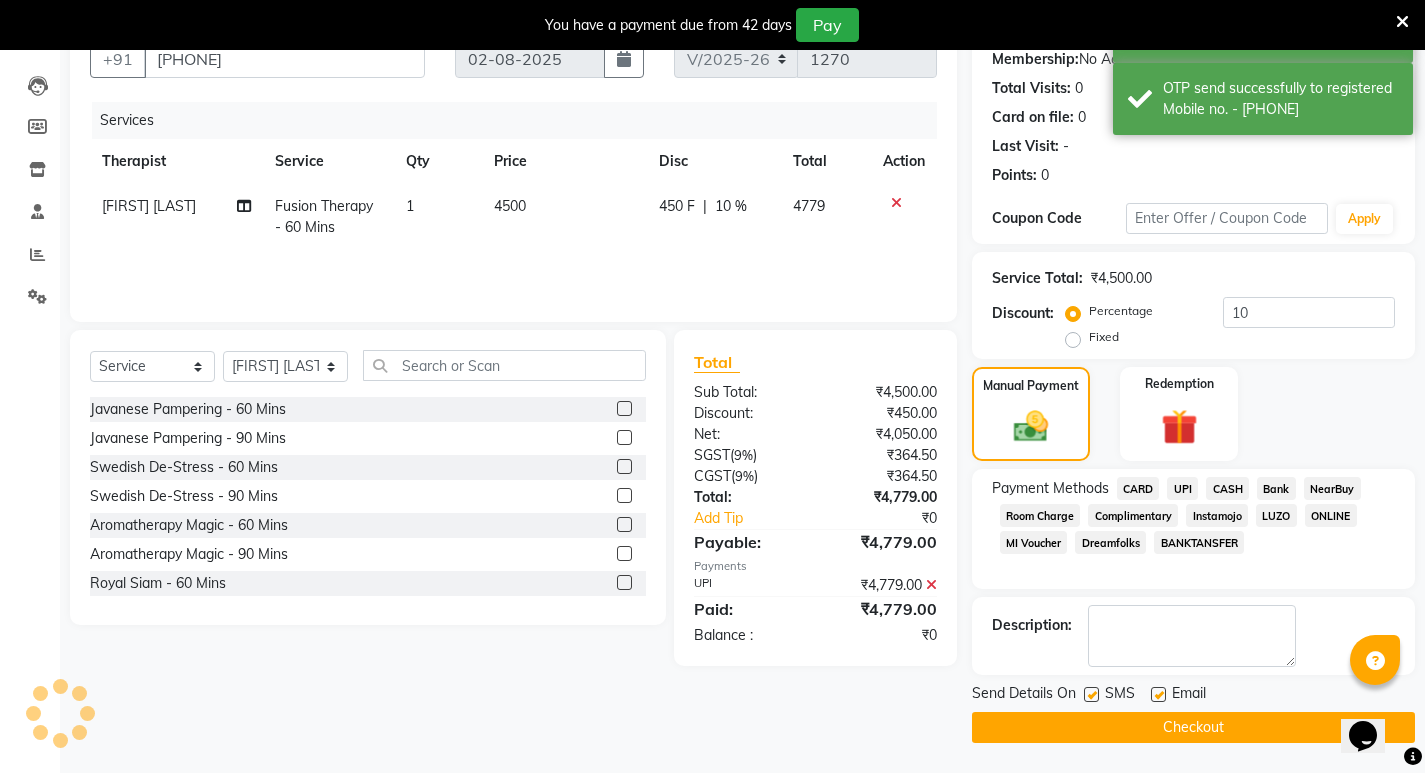 scroll, scrollTop: 196, scrollLeft: 0, axis: vertical 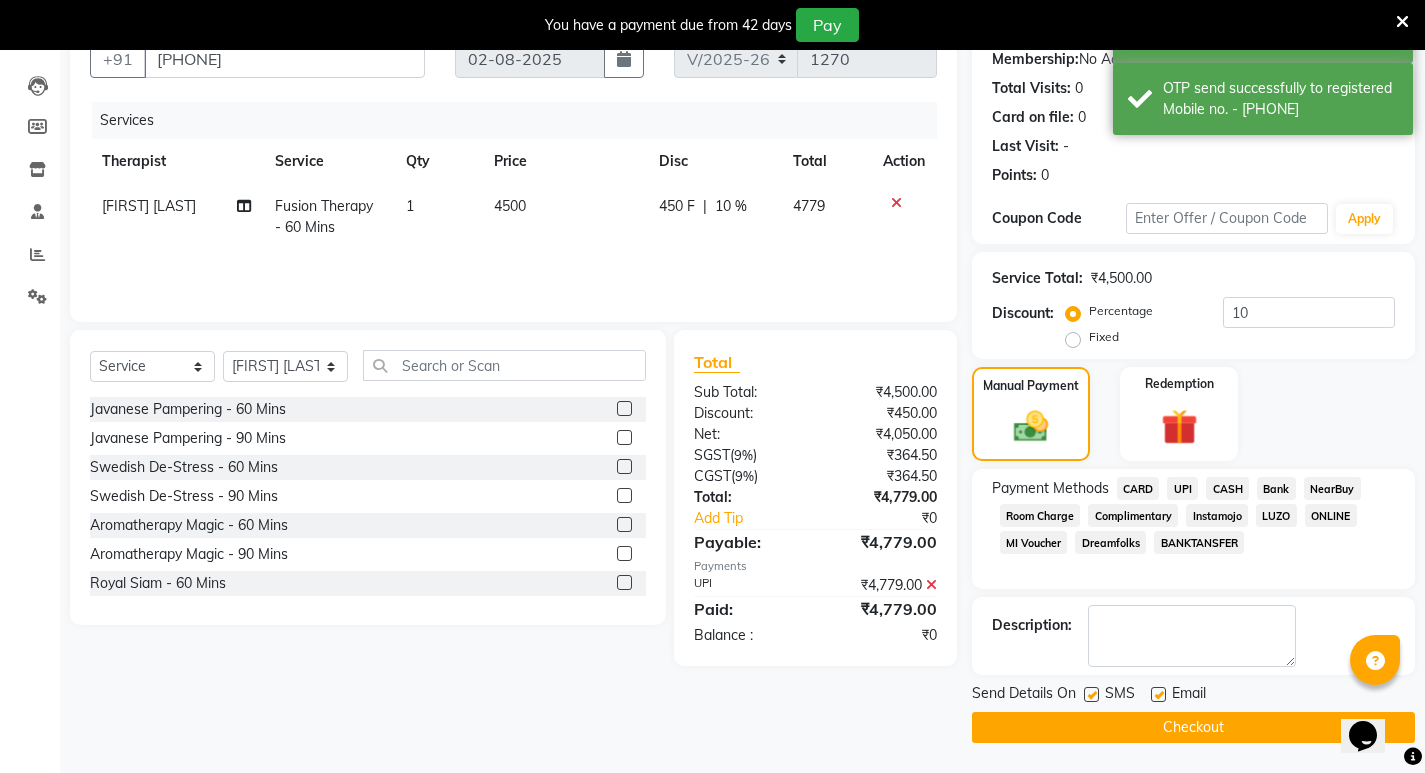 click on "Checkout" 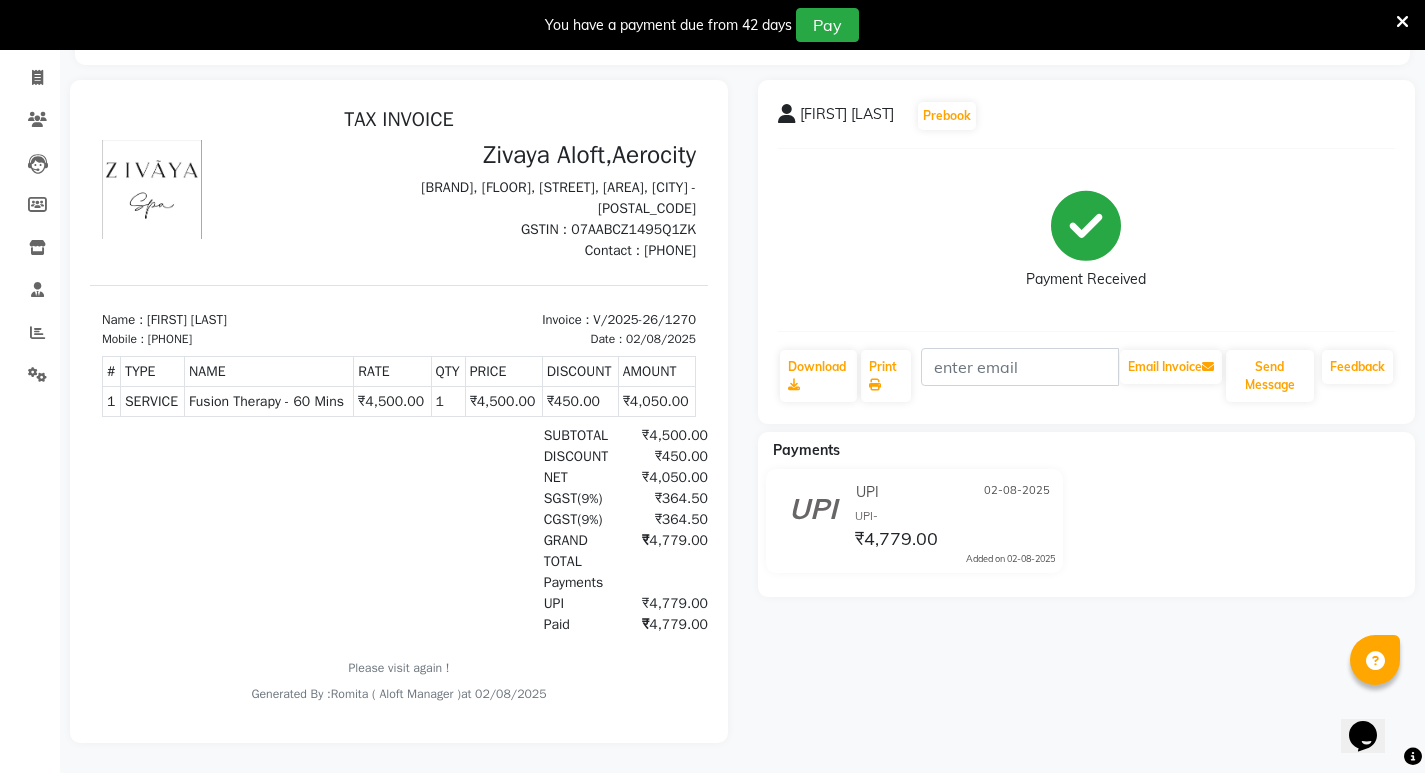 scroll, scrollTop: 0, scrollLeft: 0, axis: both 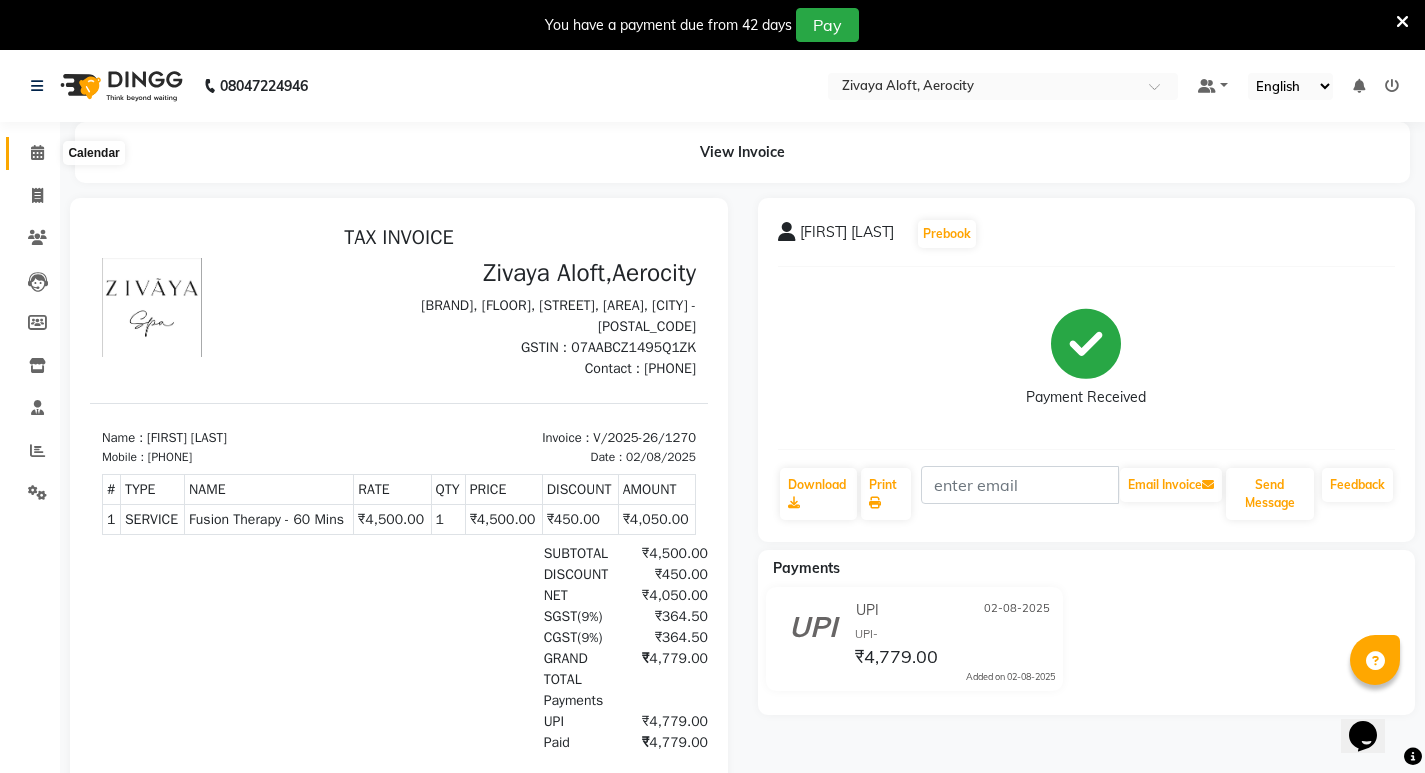 click 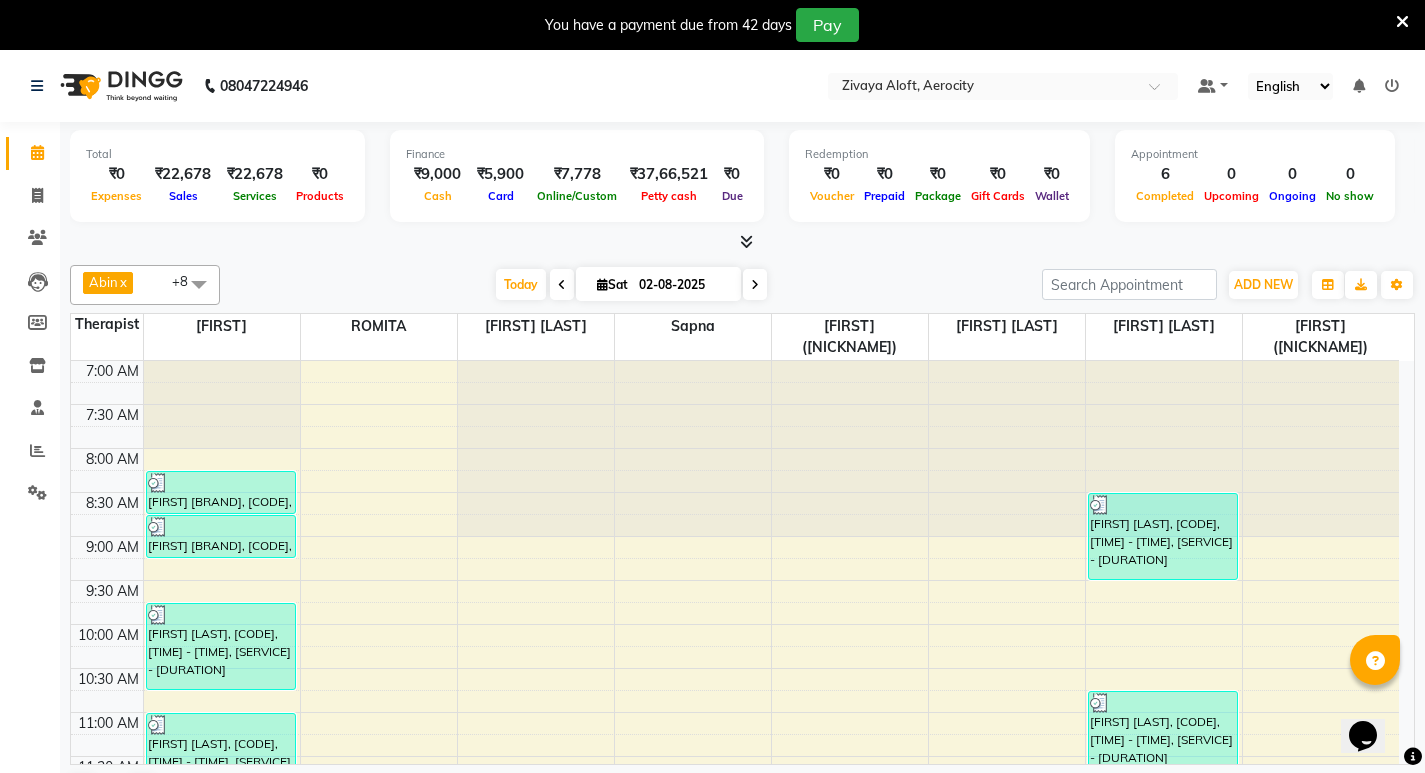 scroll, scrollTop: 51, scrollLeft: 0, axis: vertical 